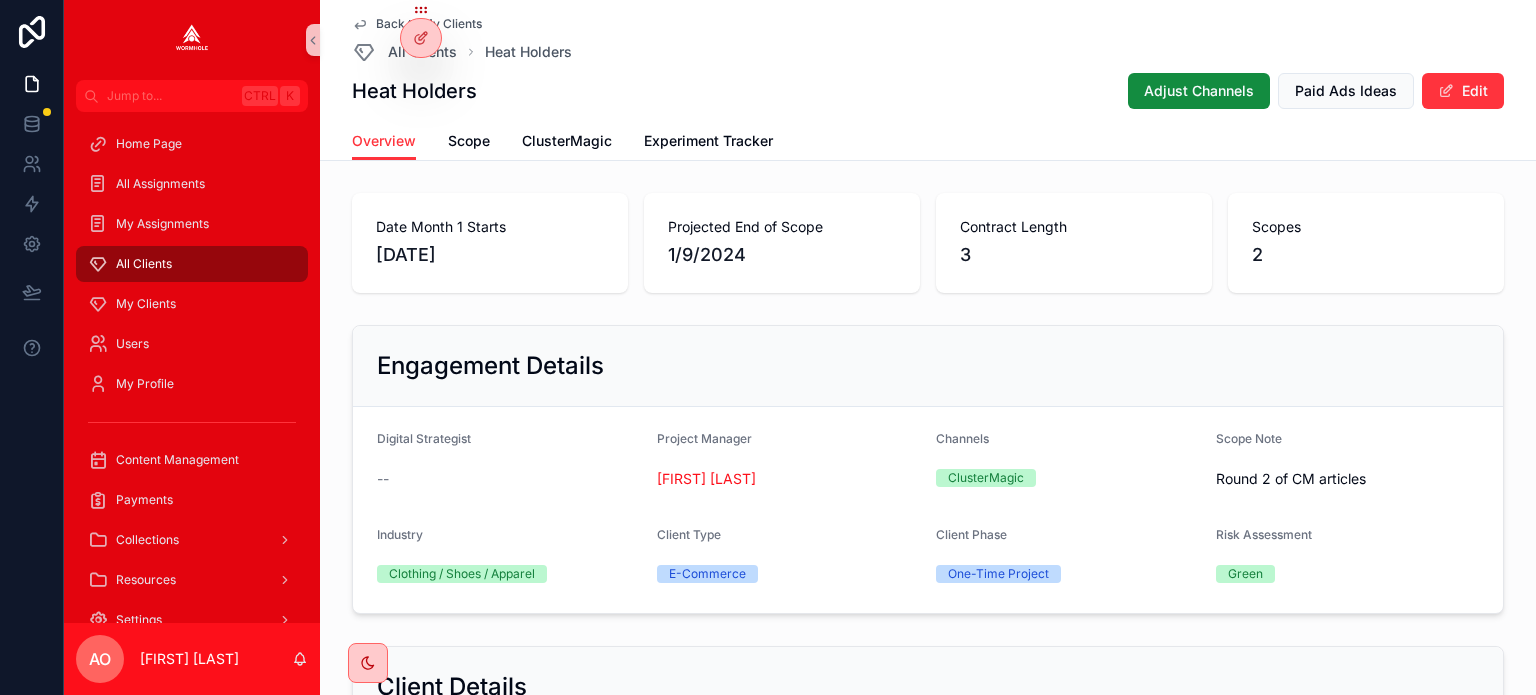 scroll, scrollTop: 0, scrollLeft: 0, axis: both 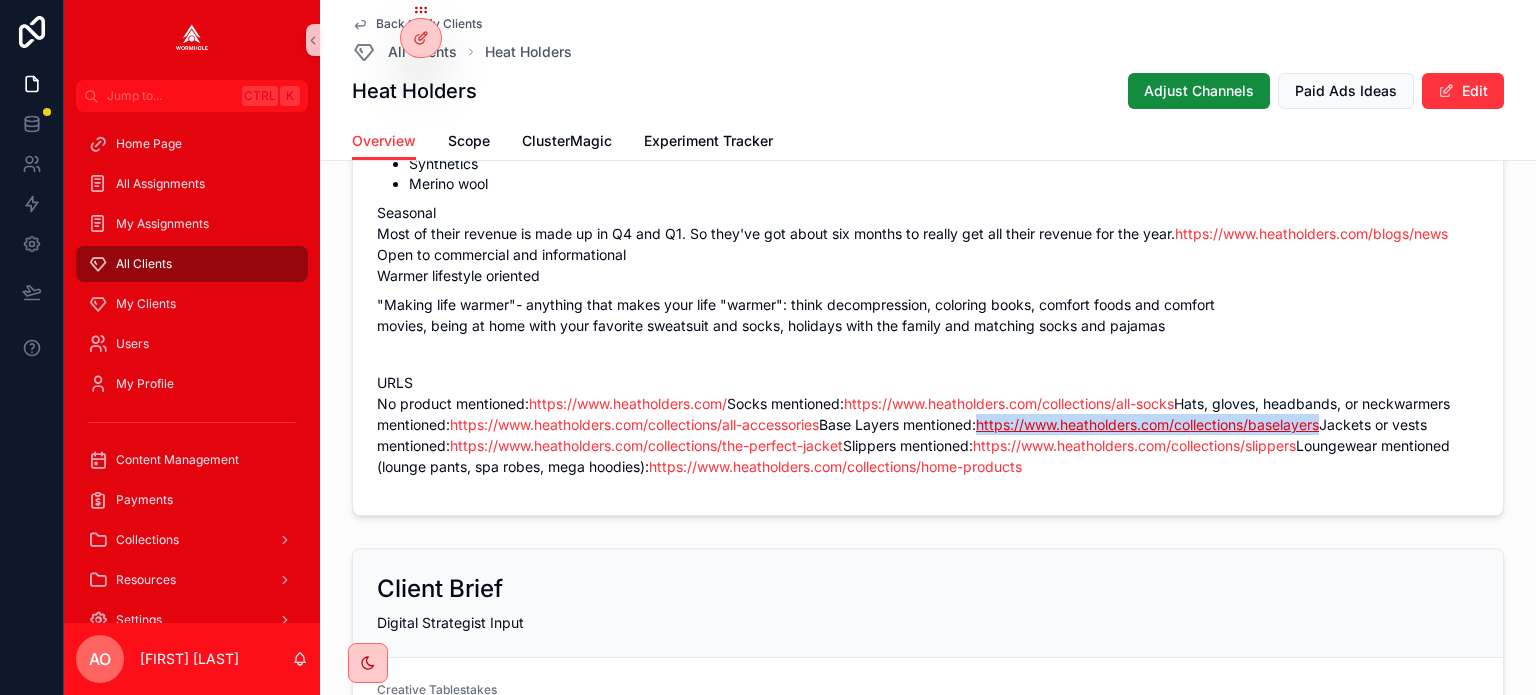 drag, startPoint x: 896, startPoint y: 504, endPoint x: 534, endPoint y: 506, distance: 362.00552 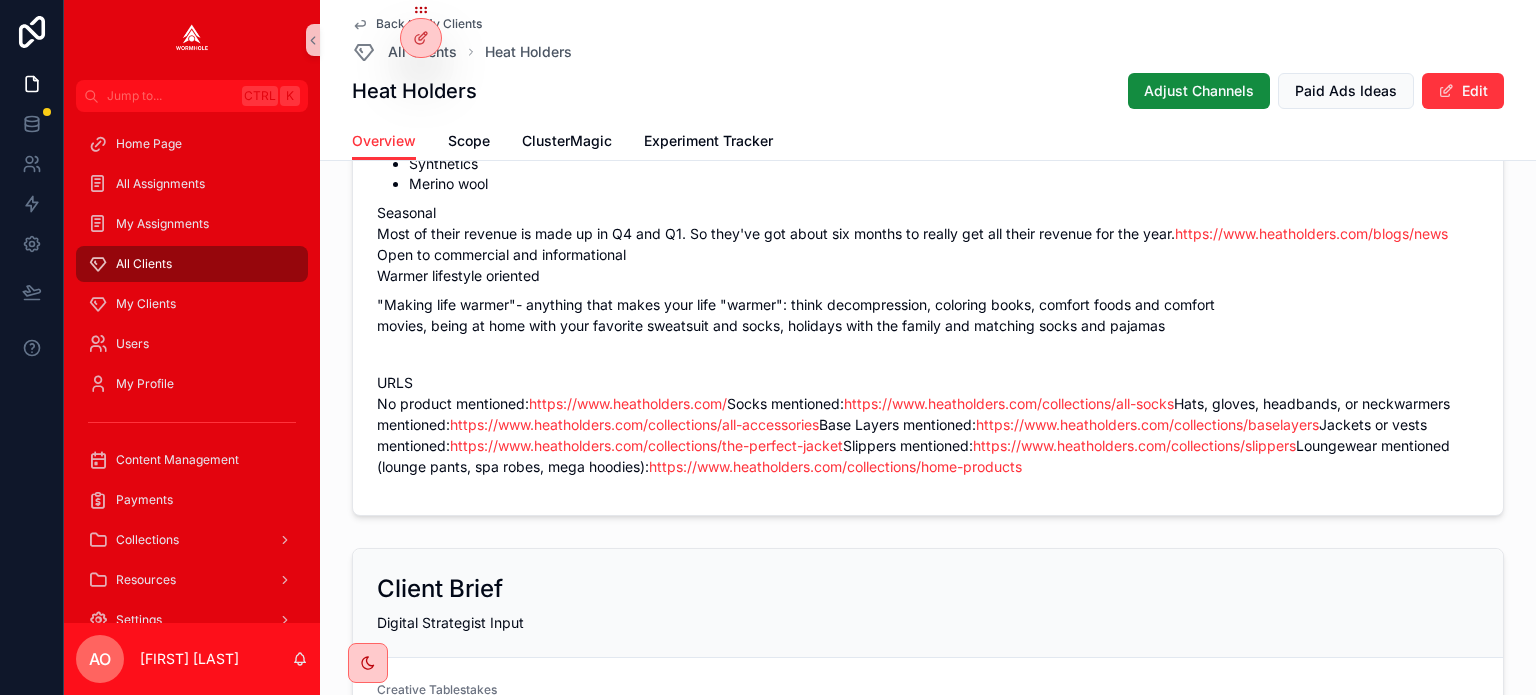 click on "Heat Holders® must be written with the trademark sign. Do not use Wikipedia as the only source, and do not use it more than once per article. Try to avoid using it at all, if possible. Articles should not mention any products or fabric types they do not offer (such as silk or cotton). One small mention of something might be fine, but the article should not link to or focus on anything they do not sell on their website. Fabric types that they DO sell: Synthetics Merino wool Seasonal
Most of their revenue is made up in Q4 and Q1. So they've got about six months to really get all their revenue for the year.
https://www.heatholders.com/blogs/news
Open to commercial and informational
Warmer lifestyle oriented "Making life warmer"- anything that makes your life "warmer": think decompression, coloring books, comfort foods and comfort movies, being at home with your favorite sweatsuit and socks, holidays with the family and matching socks and pajamas
URLS
No product mentioned:  https://www.heatholders.com/" at bounding box center (928, 247) 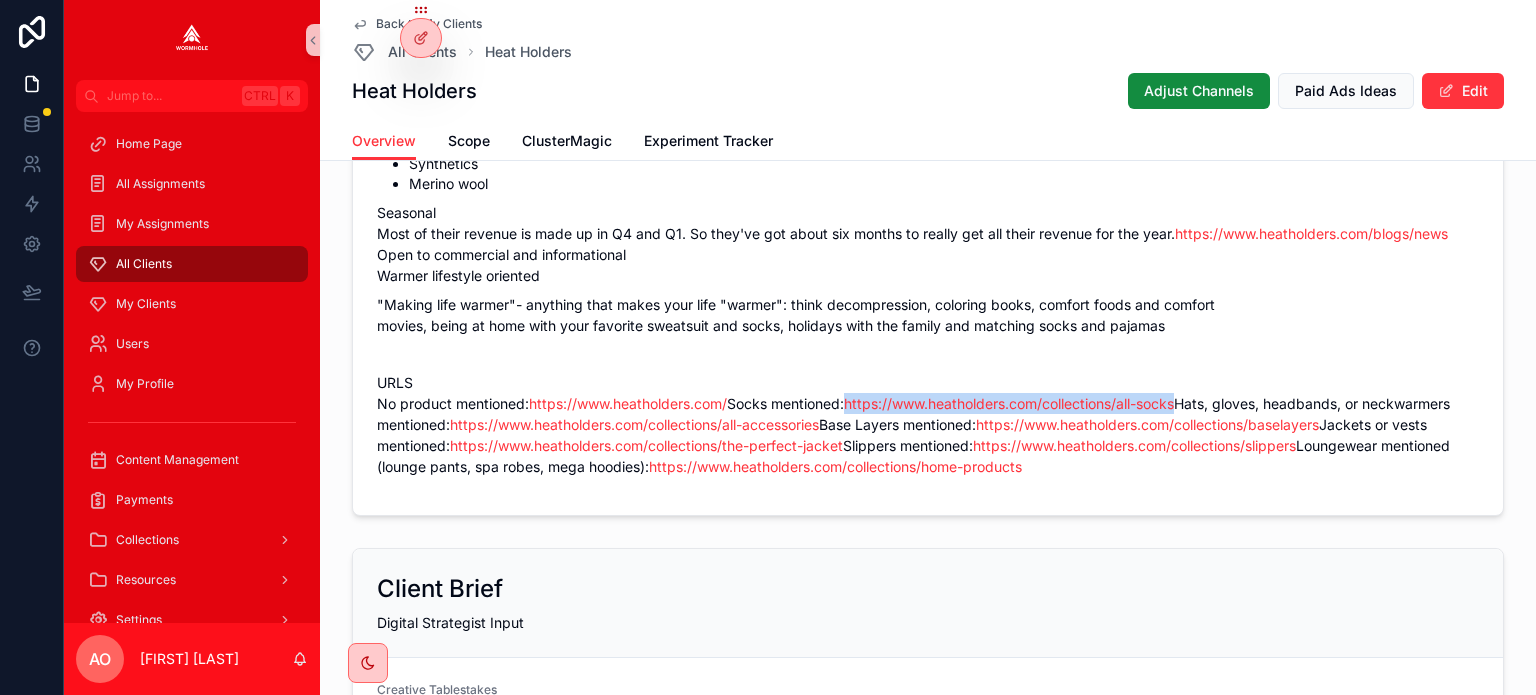 drag, startPoint x: 836, startPoint y: 463, endPoint x: 490, endPoint y: 471, distance: 346.09247 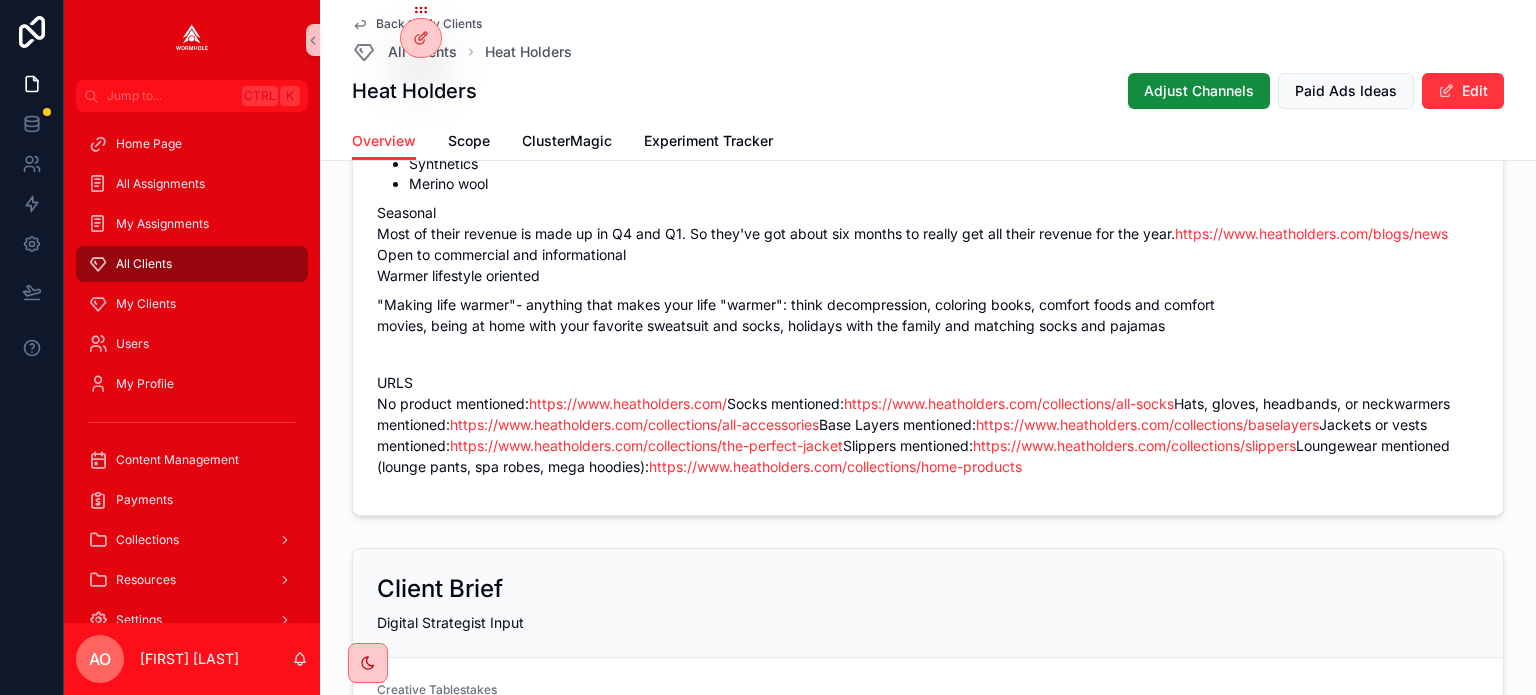 drag, startPoint x: 510, startPoint y: 453, endPoint x: 854, endPoint y: 434, distance: 344.52432 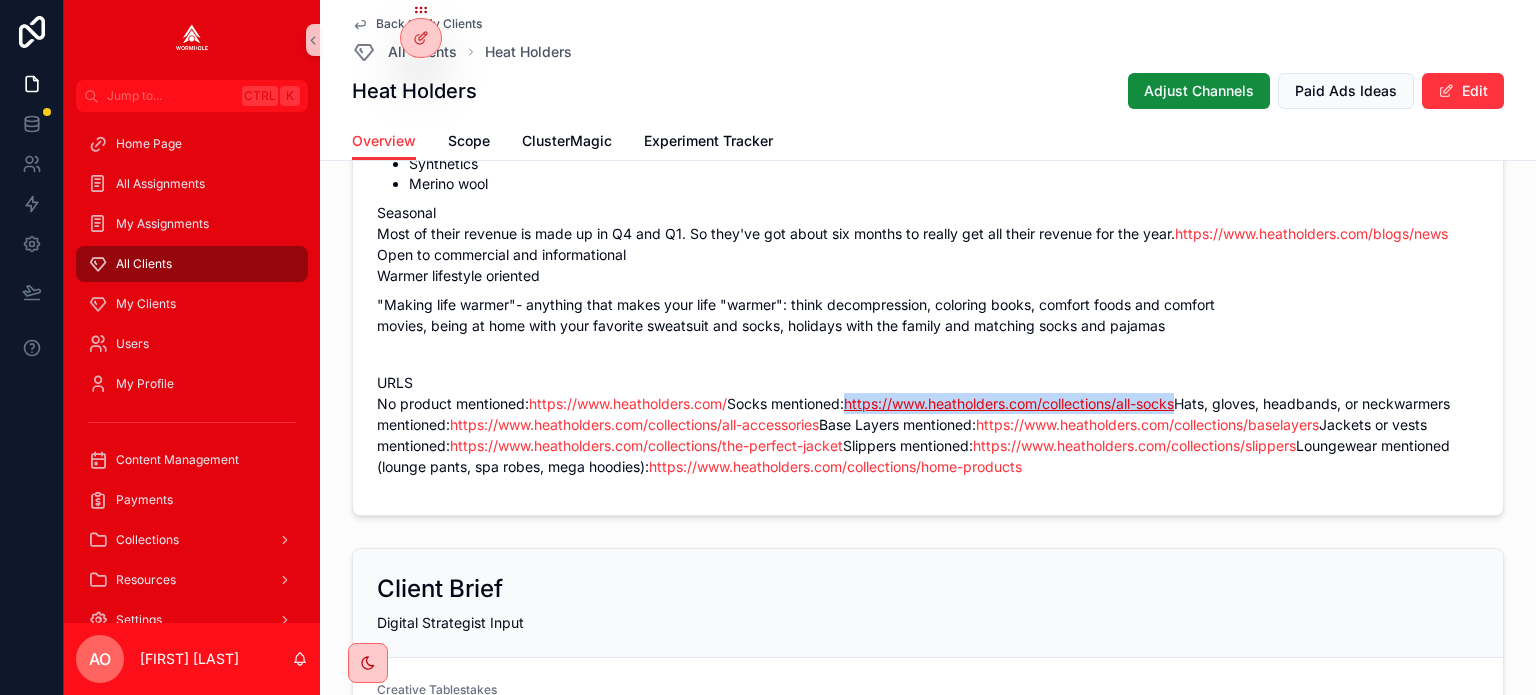 drag, startPoint x: 840, startPoint y: 459, endPoint x: 503, endPoint y: 464, distance: 337.03708 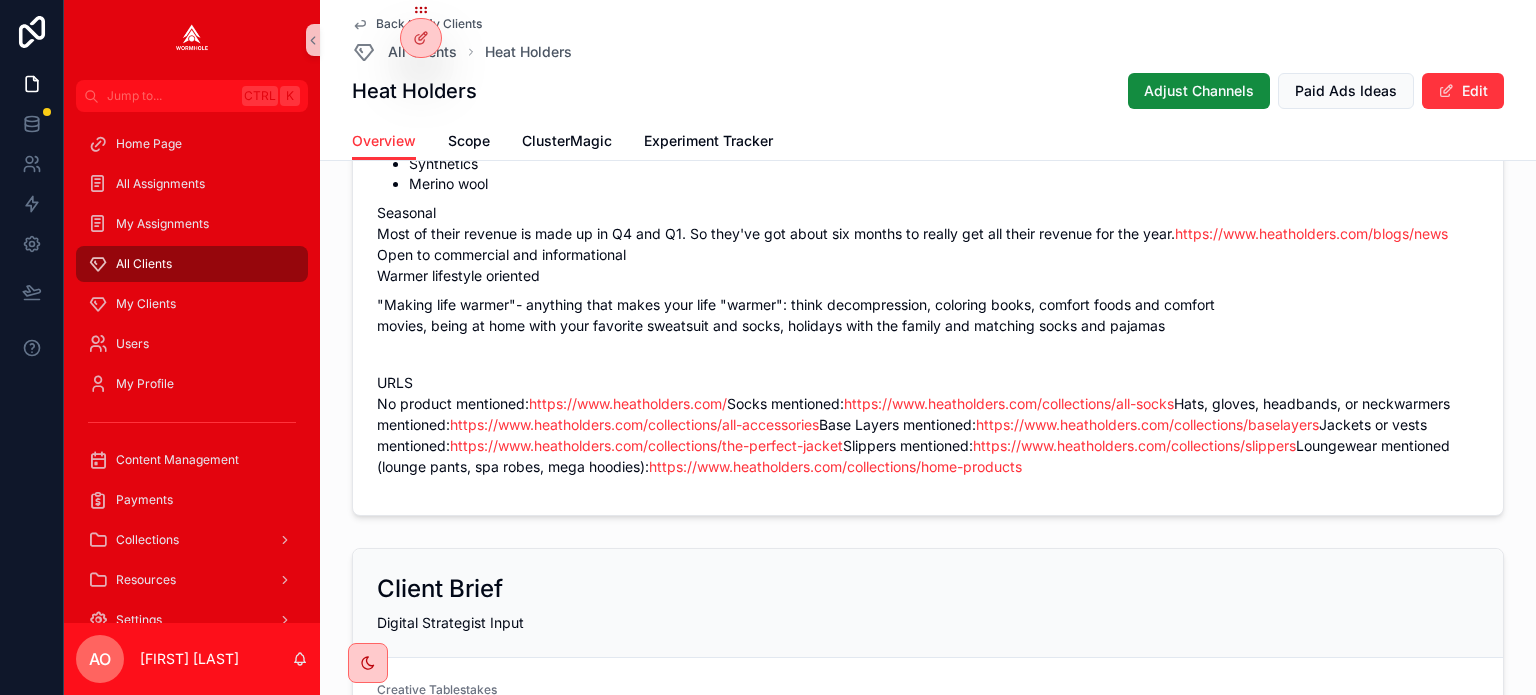 drag, startPoint x: 507, startPoint y: 461, endPoint x: 1086, endPoint y: 417, distance: 580.66943 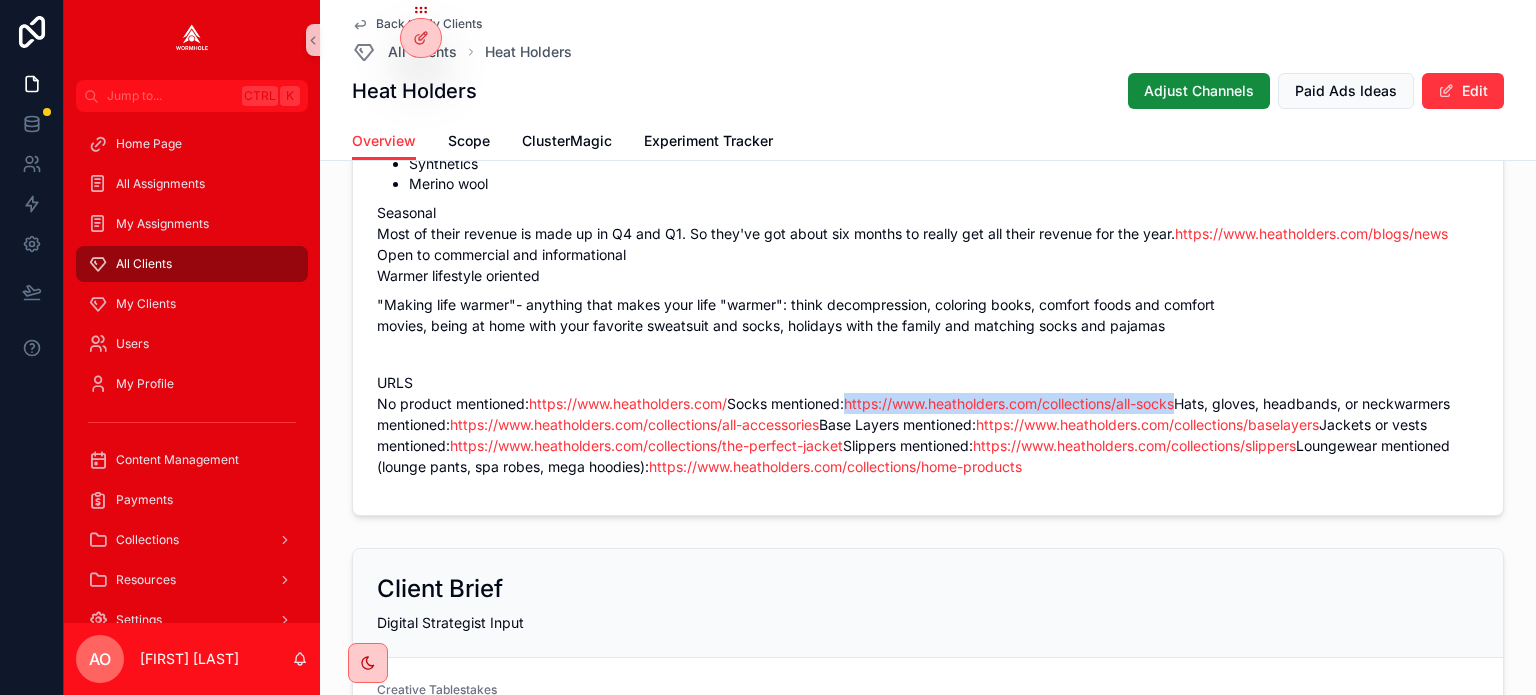 drag, startPoint x: 859, startPoint y: 460, endPoint x: 491, endPoint y: 470, distance: 368.13583 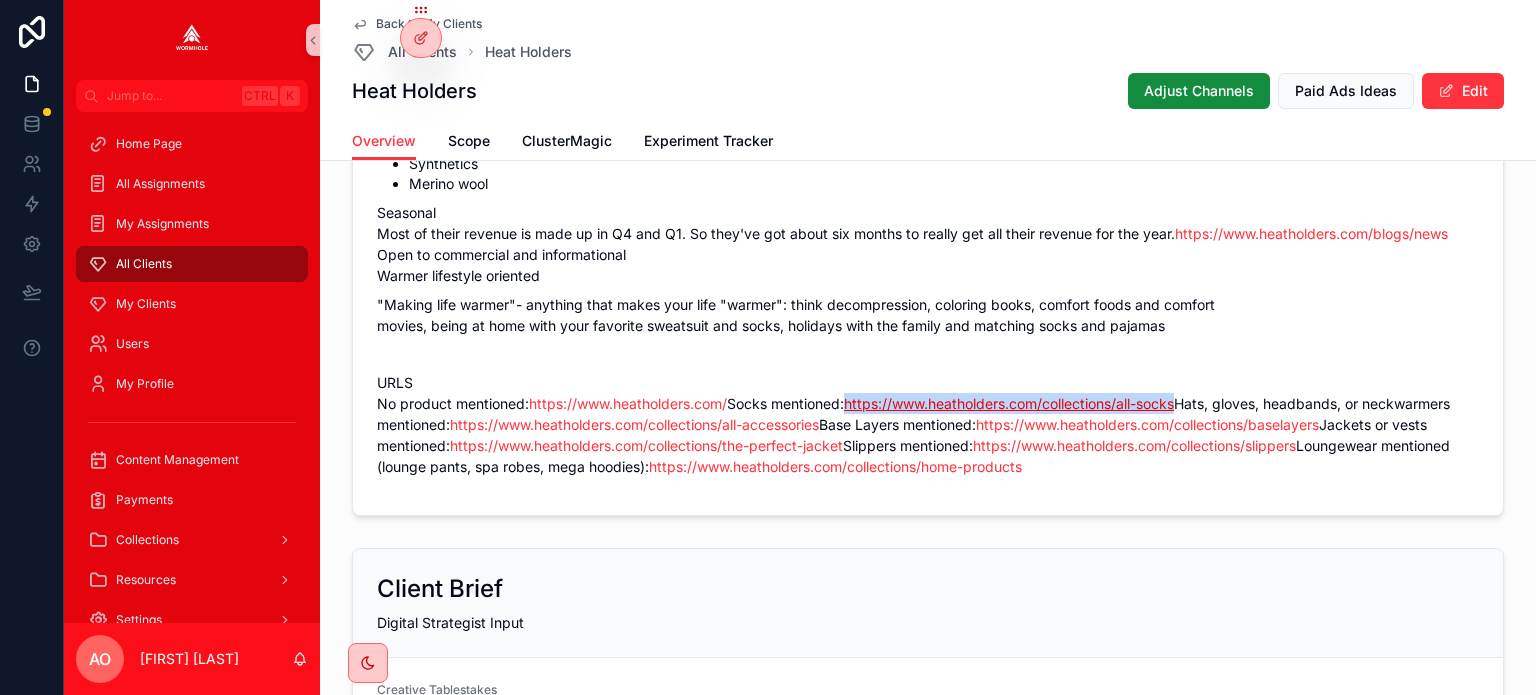 copy on "https://www.heatholders.com/collections/all-socks" 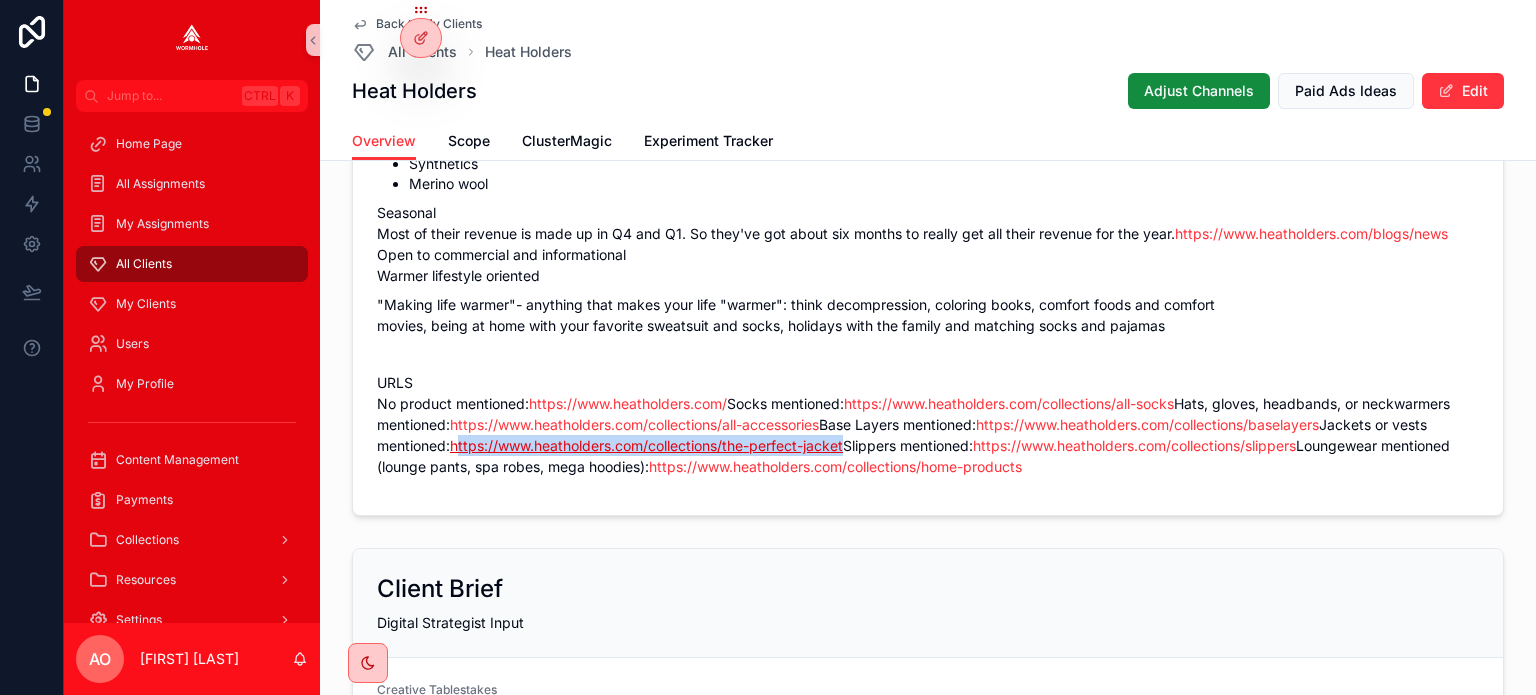 drag, startPoint x: 976, startPoint y: 526, endPoint x: 578, endPoint y: 533, distance: 398.06155 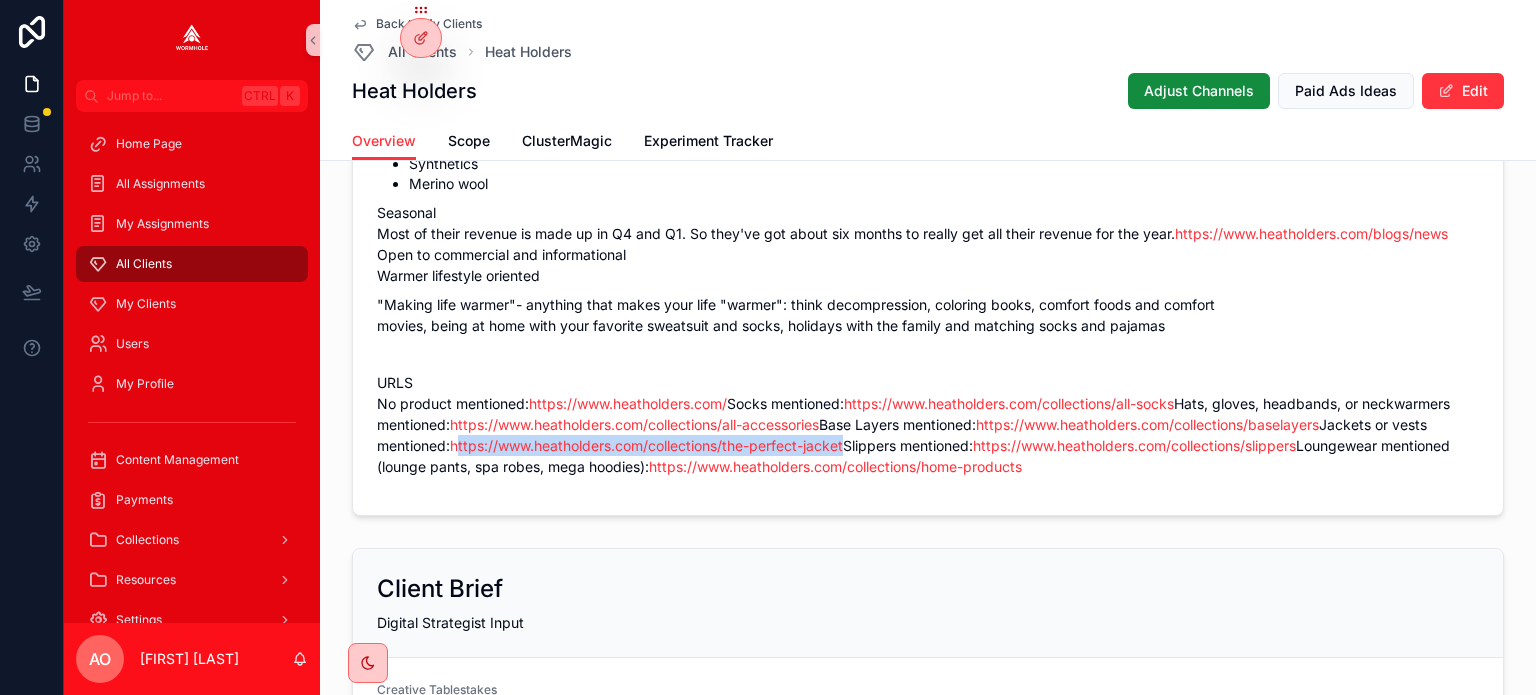 drag, startPoint x: 583, startPoint y: 533, endPoint x: 1051, endPoint y: 523, distance: 468.1068 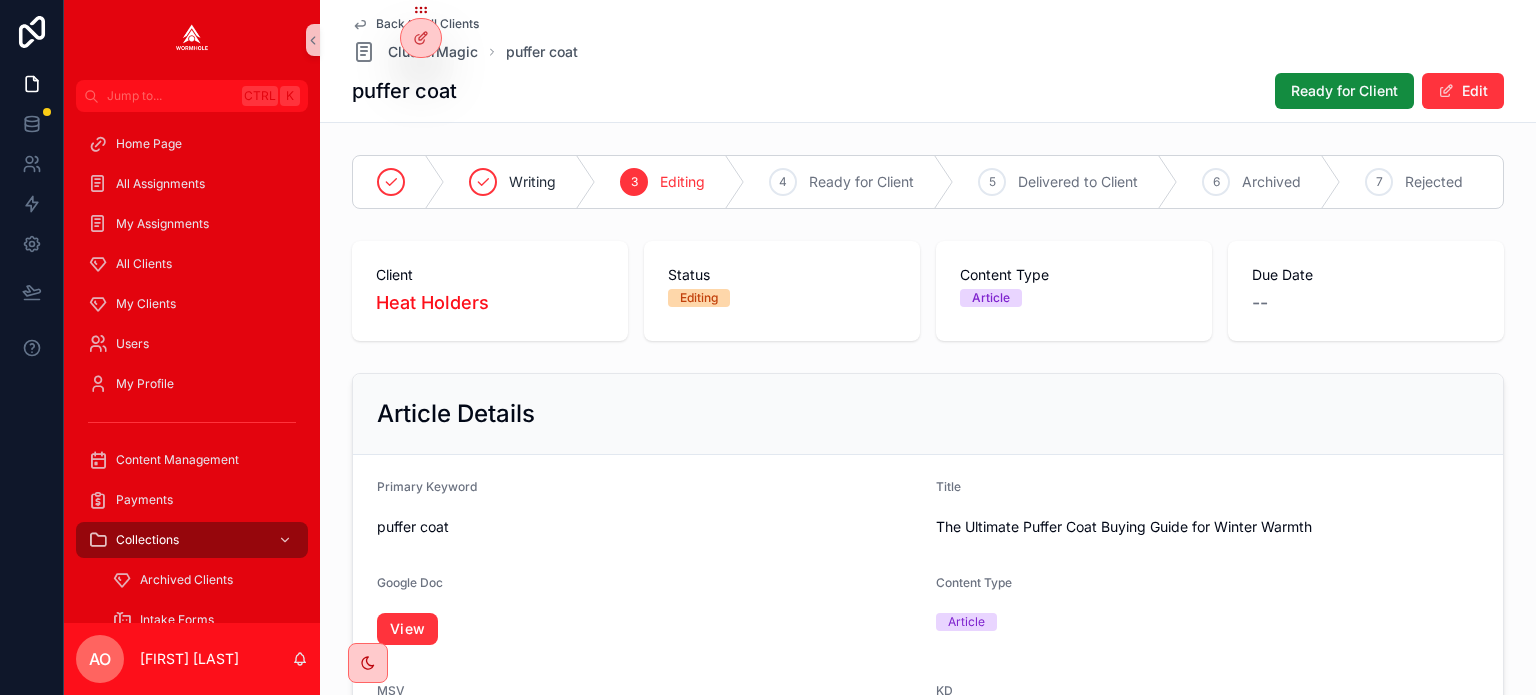 scroll, scrollTop: 0, scrollLeft: 0, axis: both 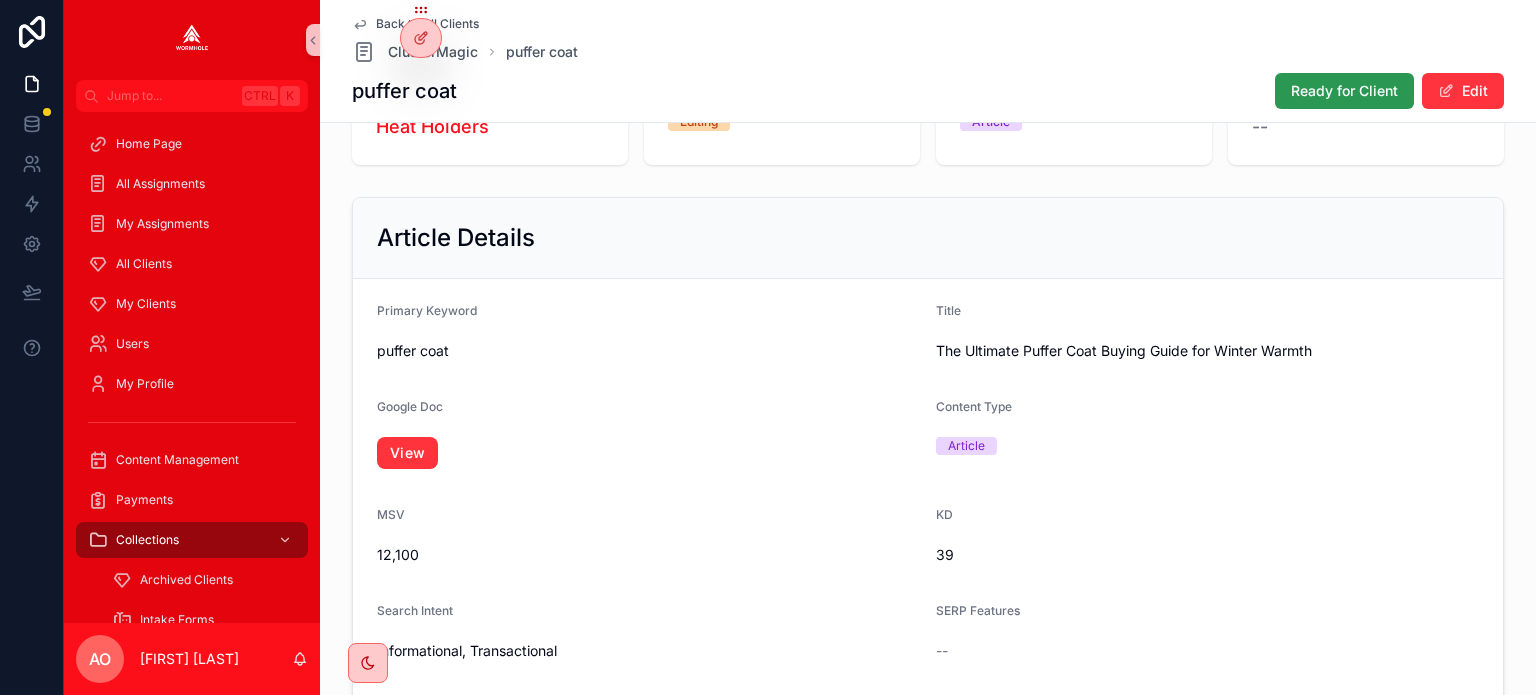 click on "Ready for Client" at bounding box center (1344, 91) 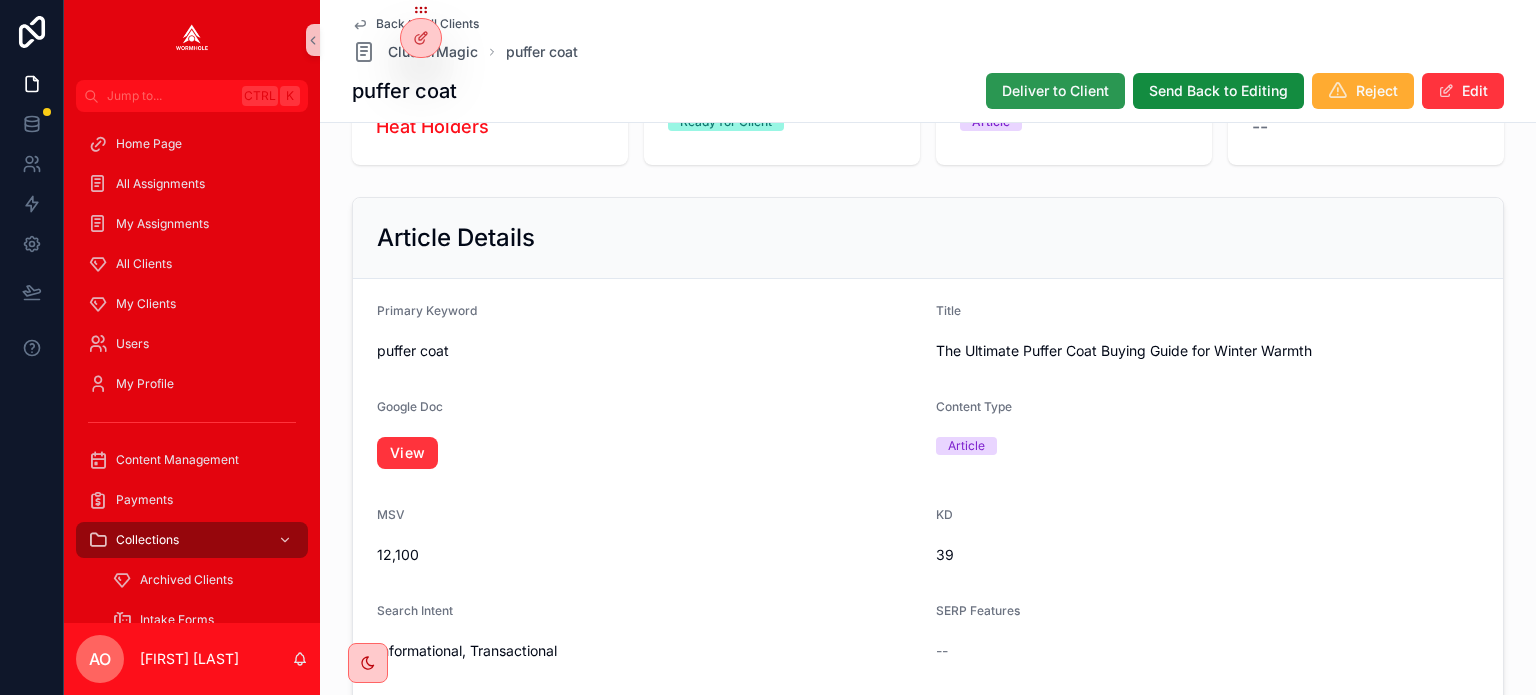 click on "Deliver to Client" at bounding box center [1055, 91] 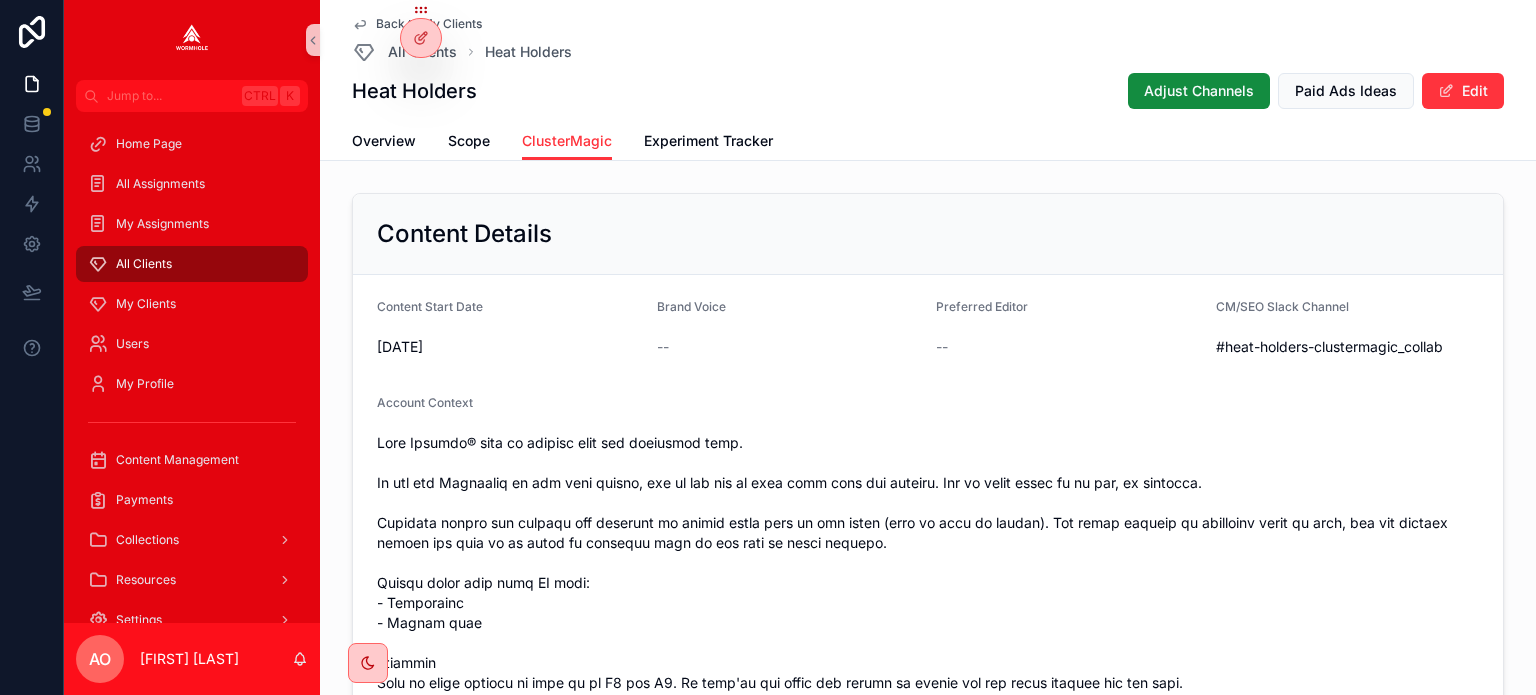 scroll, scrollTop: 0, scrollLeft: 0, axis: both 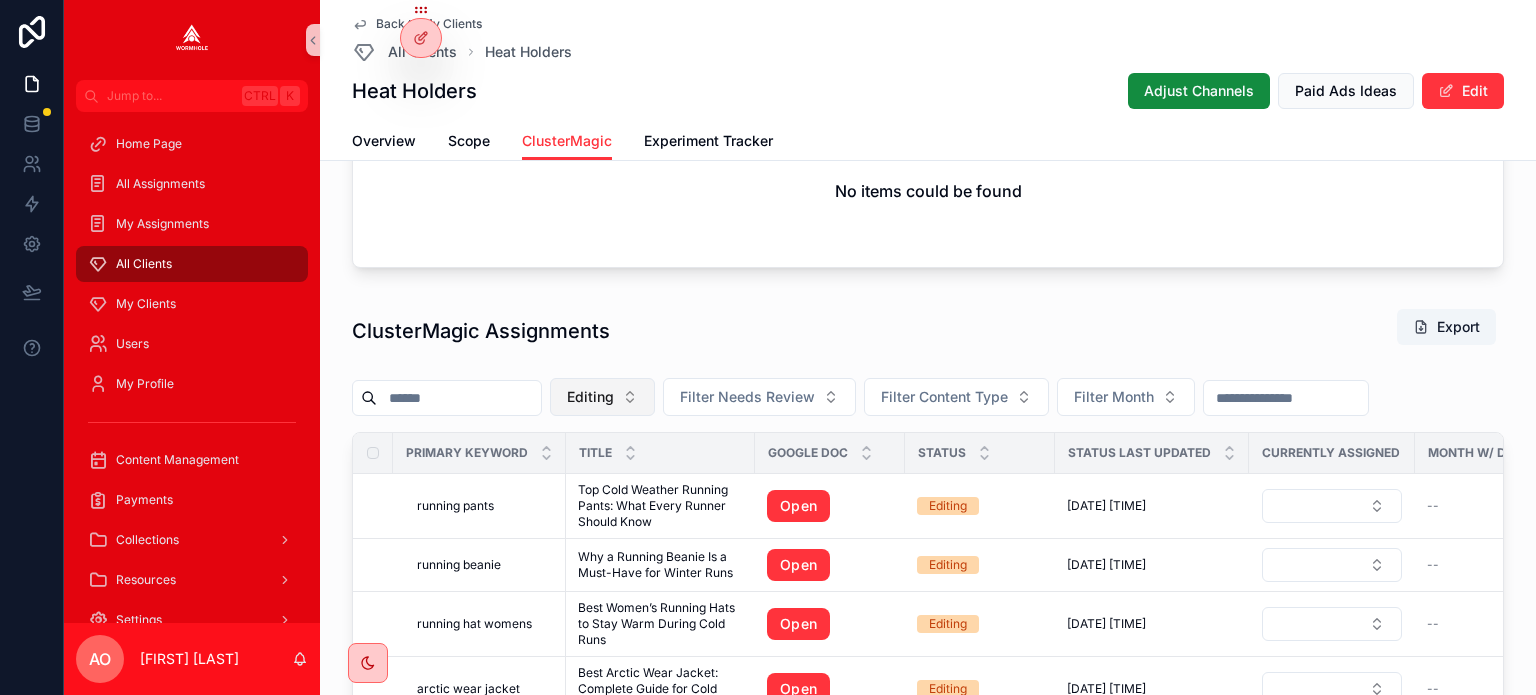 click on "Editing" at bounding box center (602, 397) 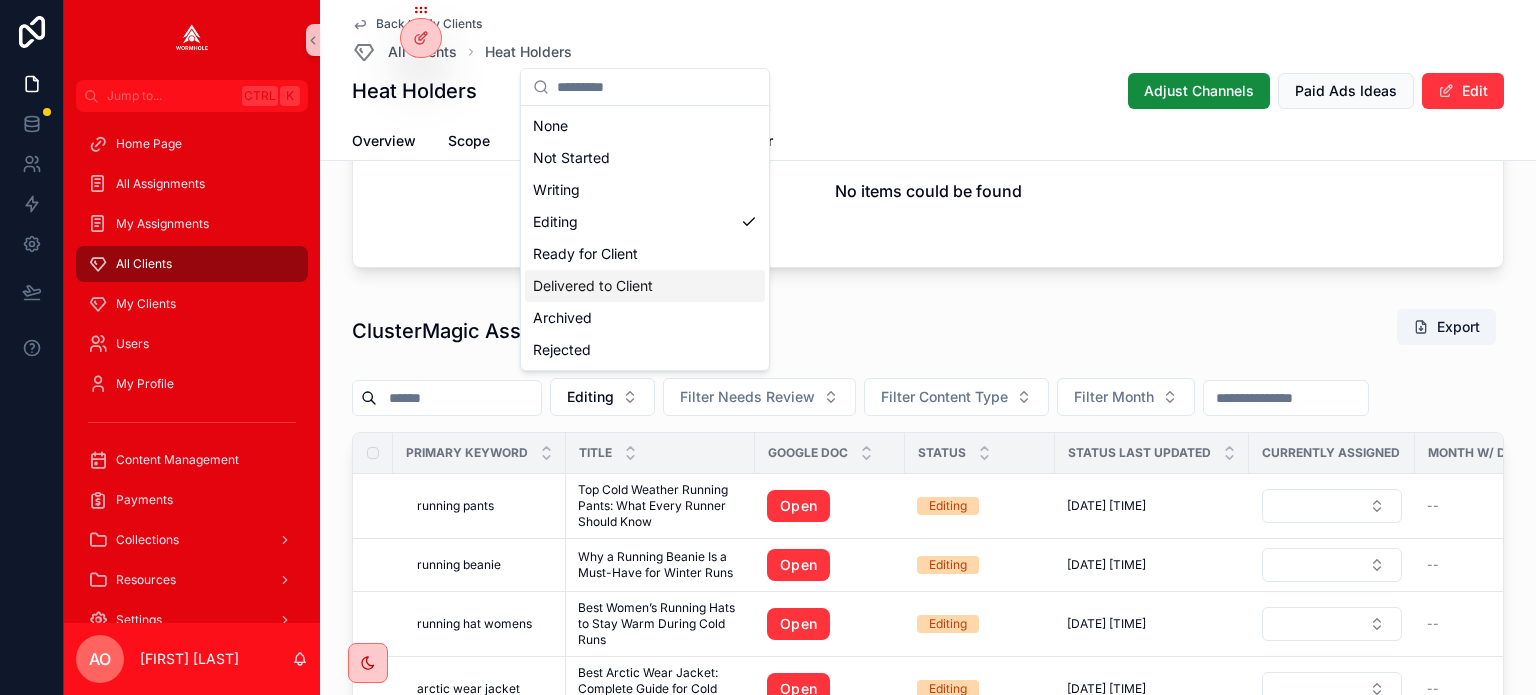 click on "Delivered to Client" at bounding box center [645, 286] 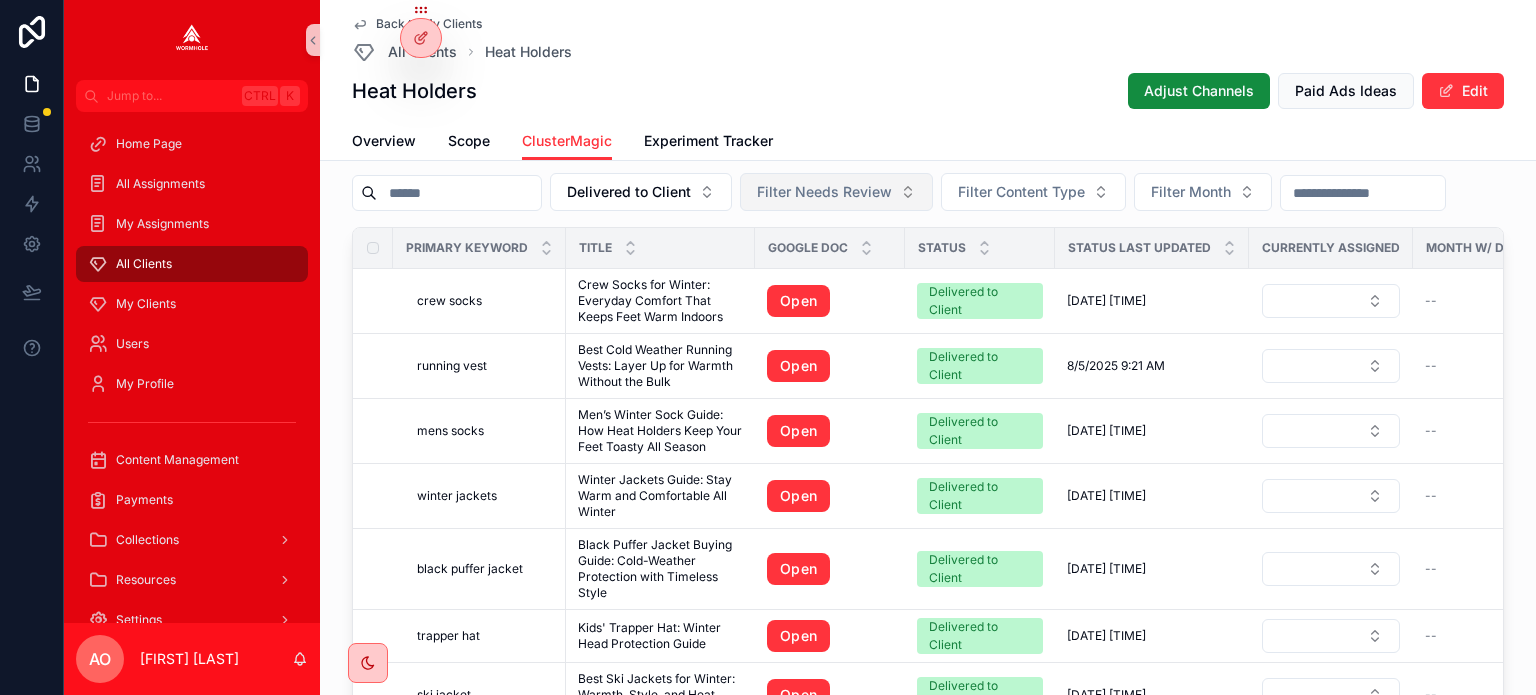 scroll, scrollTop: 1313, scrollLeft: 0, axis: vertical 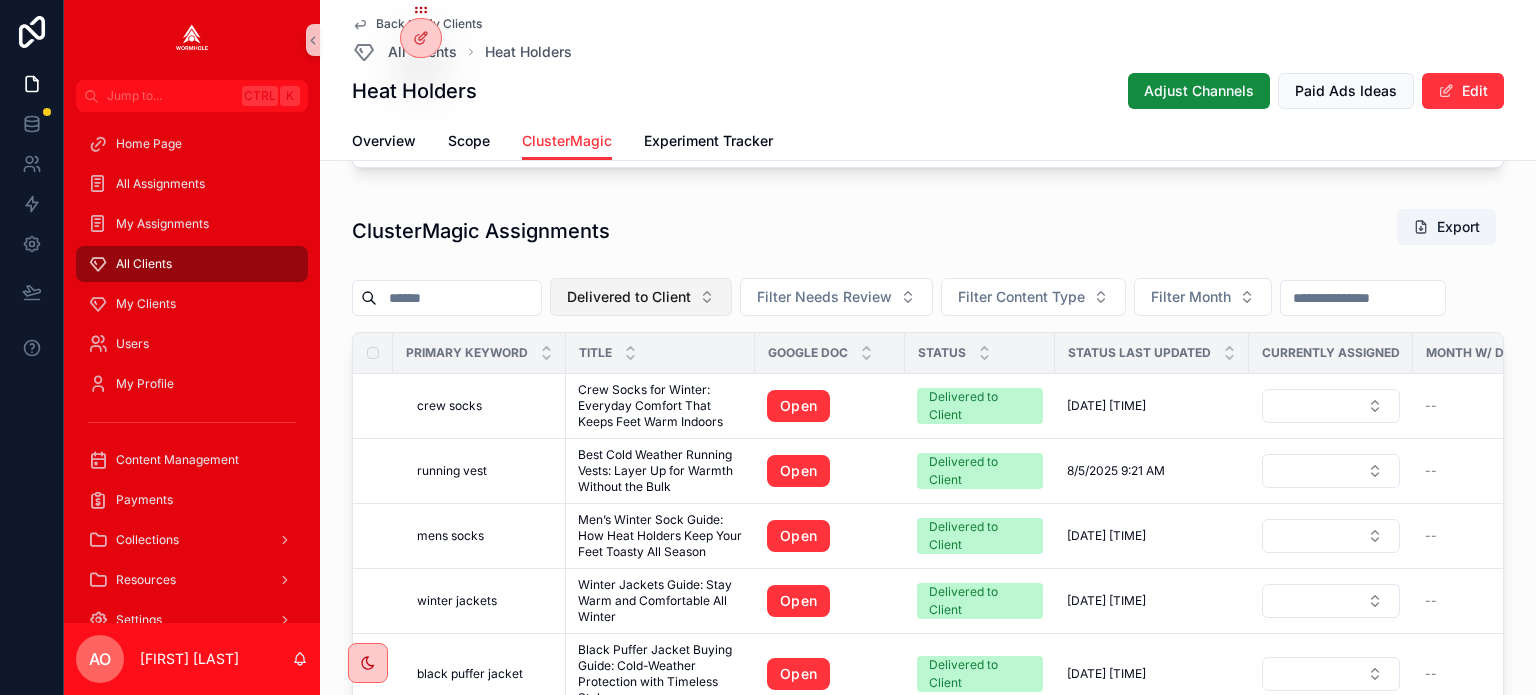 click on "Delivered to Client" at bounding box center (629, 297) 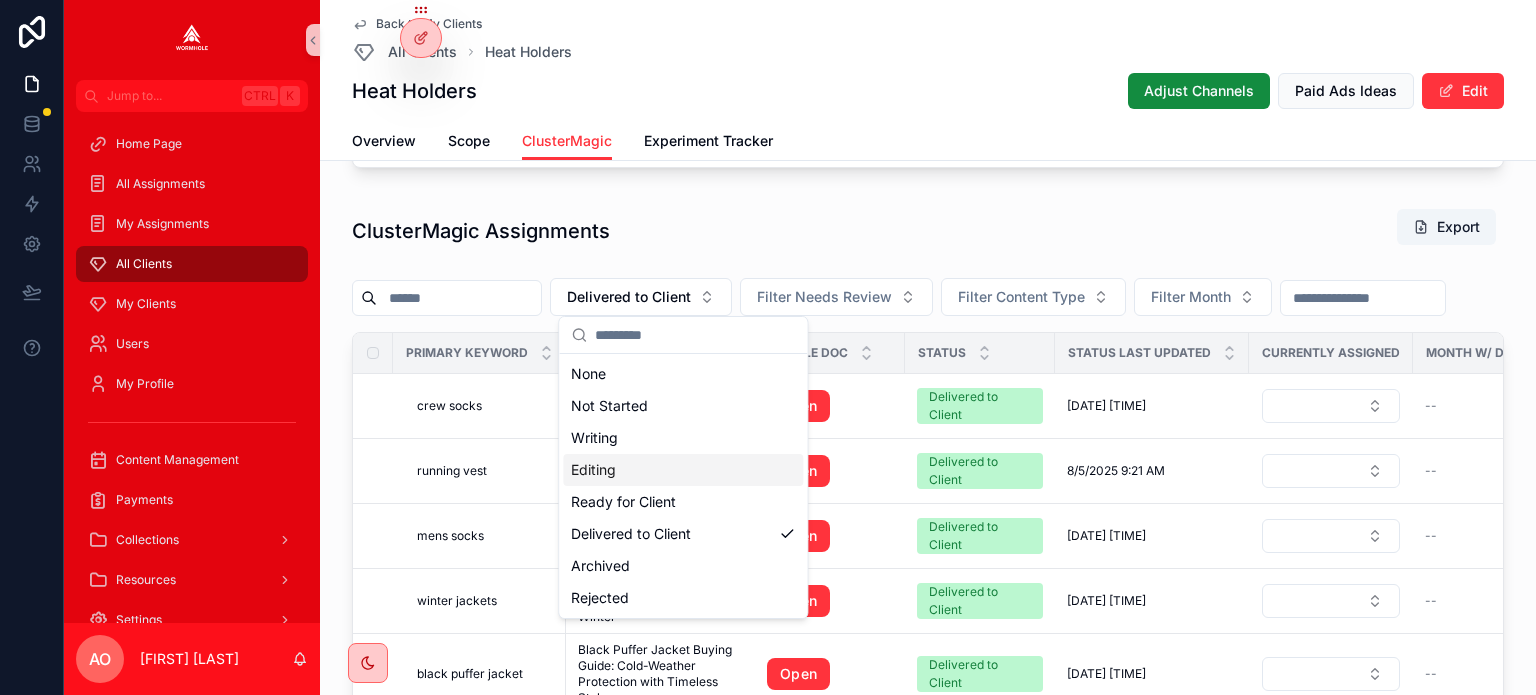 click on "Editing" at bounding box center (683, 470) 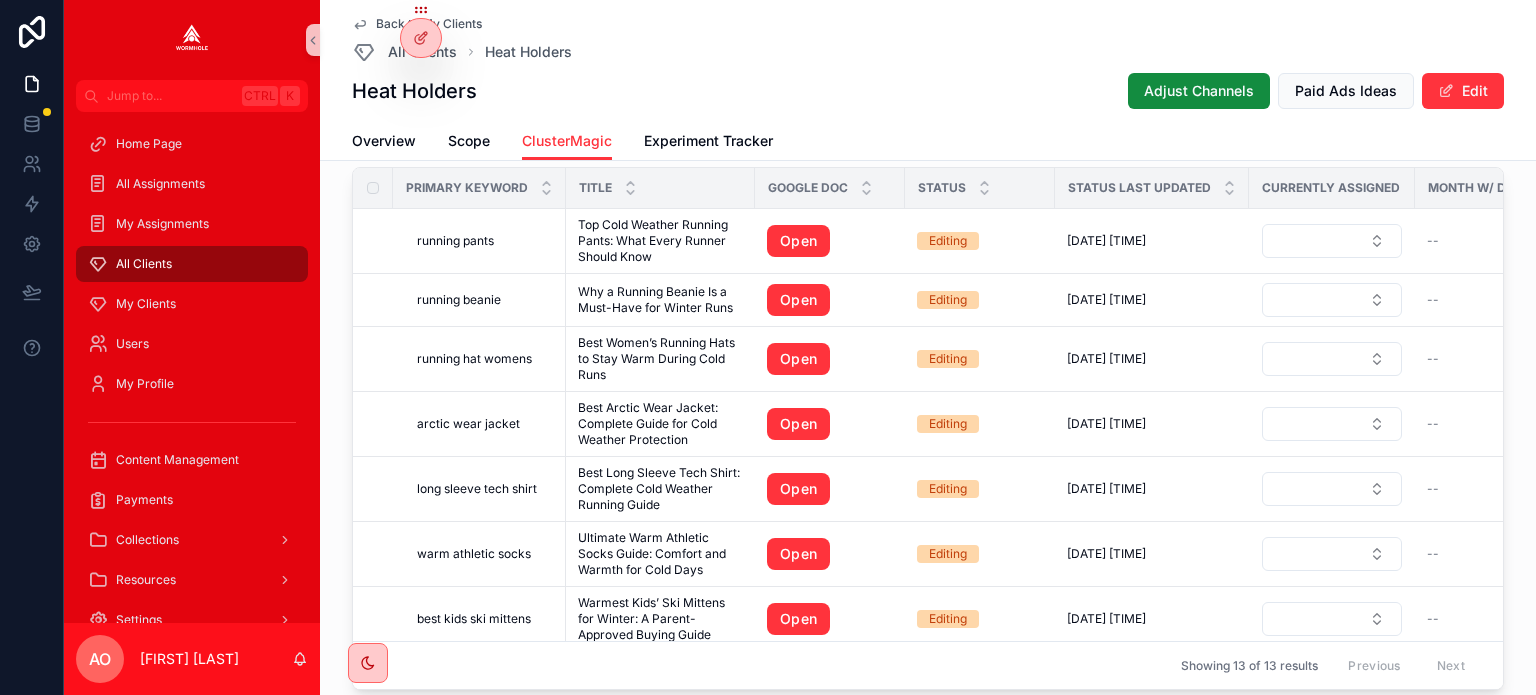scroll, scrollTop: 1513, scrollLeft: 0, axis: vertical 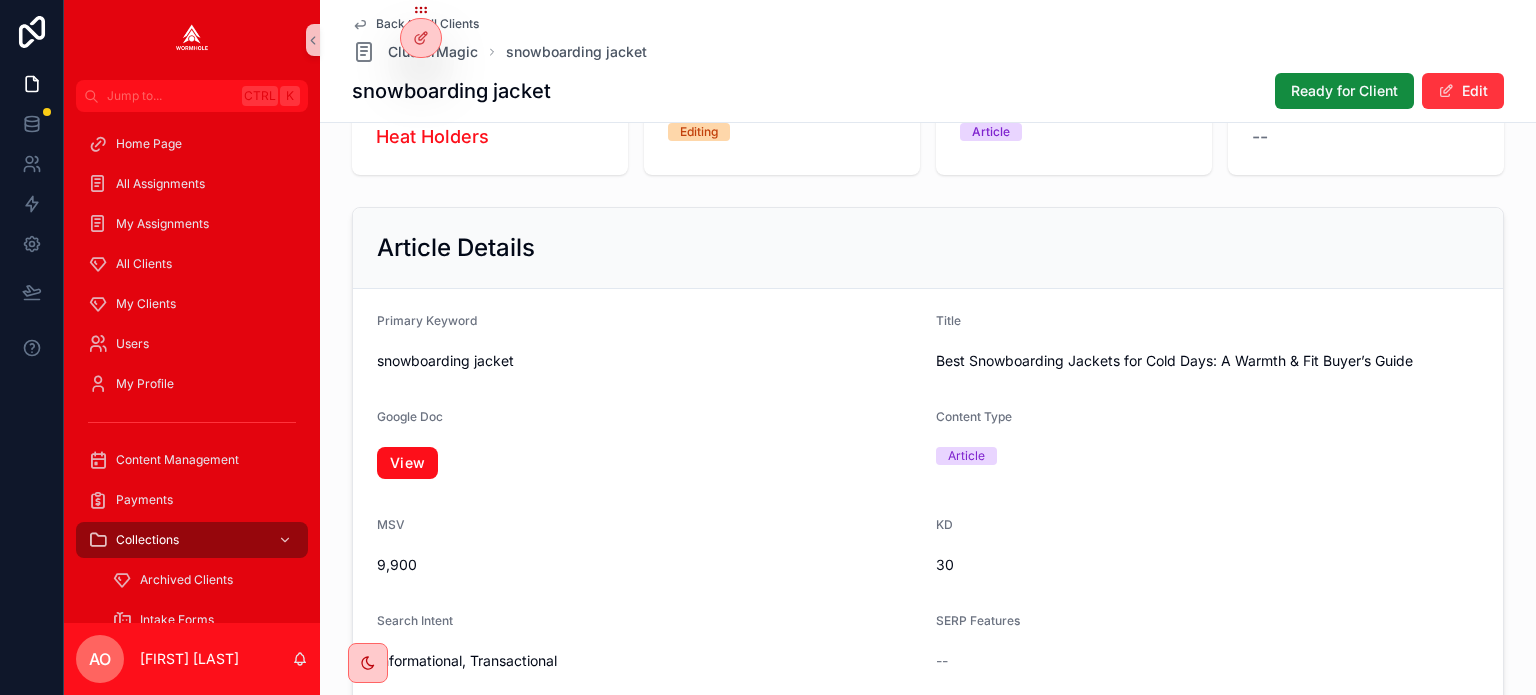 click on "View" at bounding box center [407, 463] 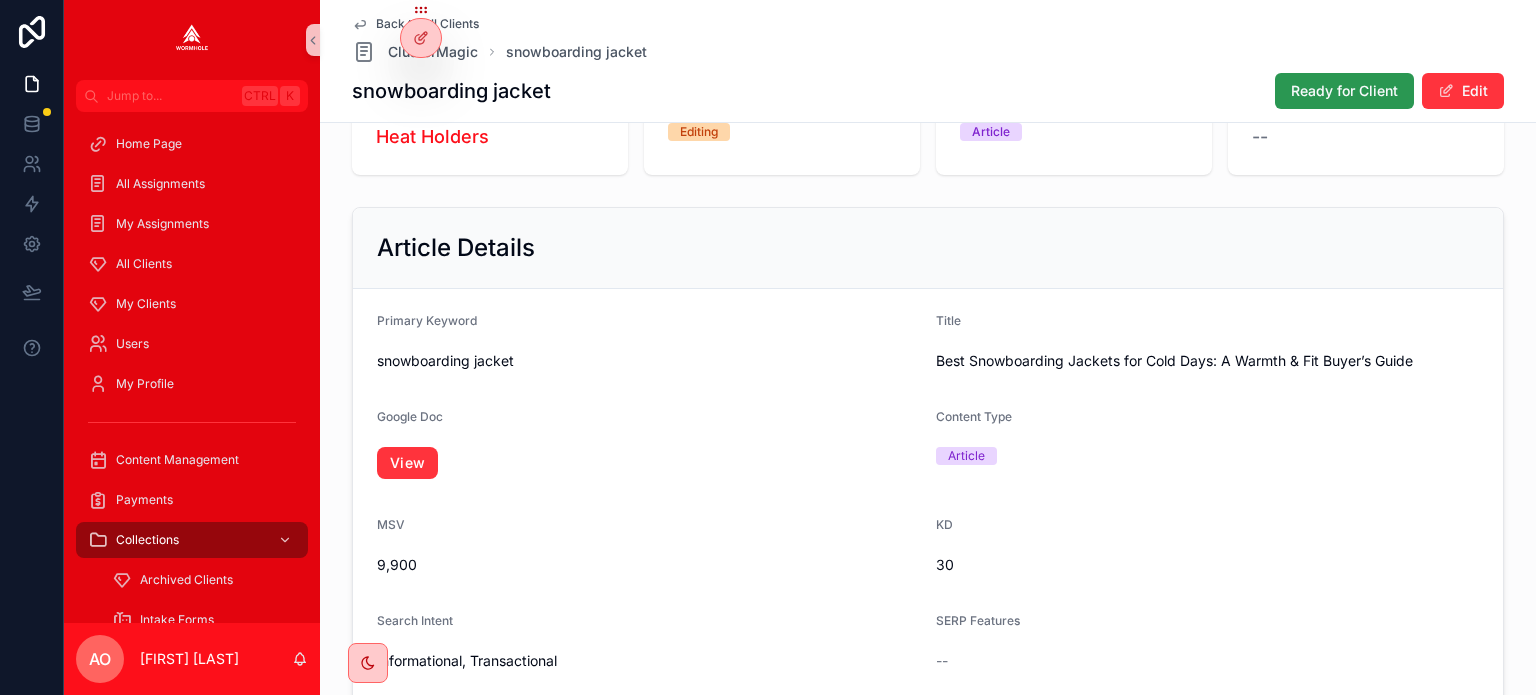 click on "Ready for Client" at bounding box center [1344, 91] 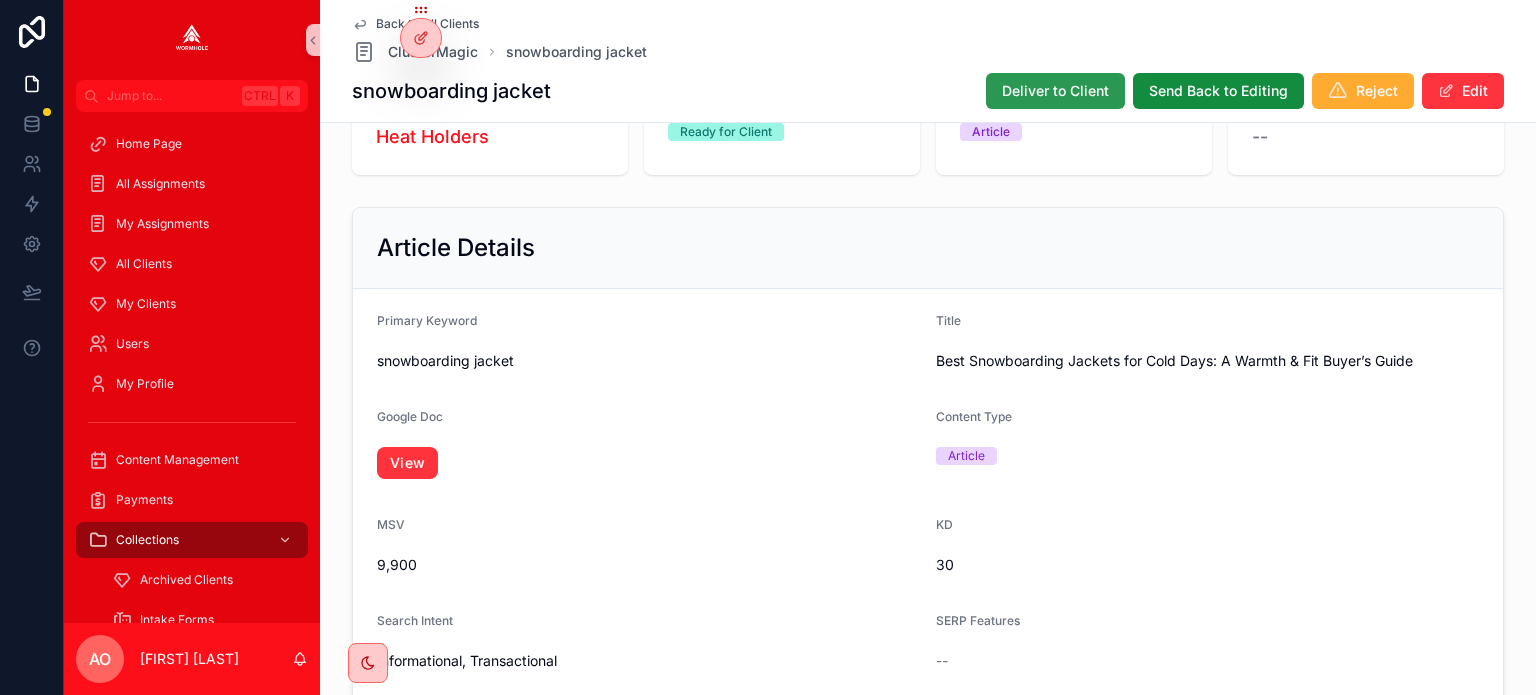 click on "Deliver to Client" at bounding box center [1055, 91] 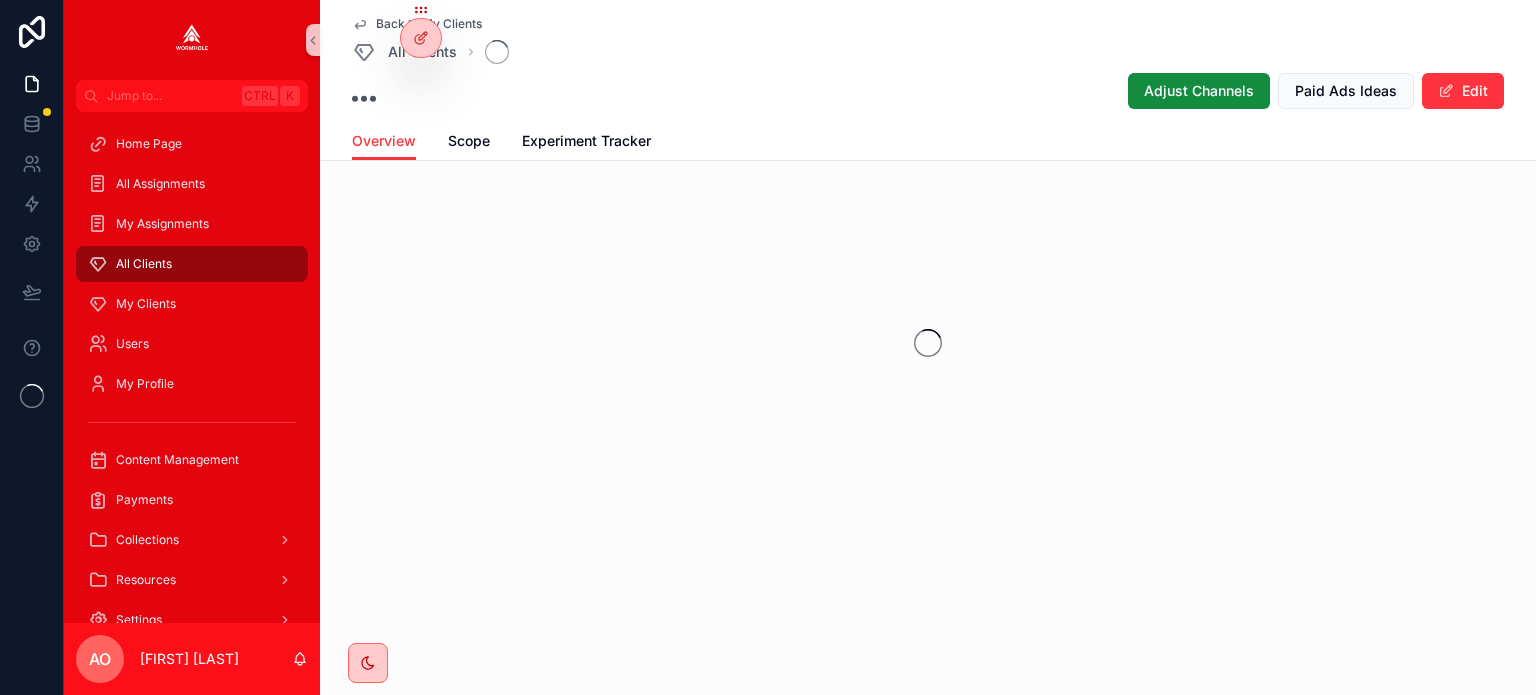 scroll, scrollTop: 0, scrollLeft: 0, axis: both 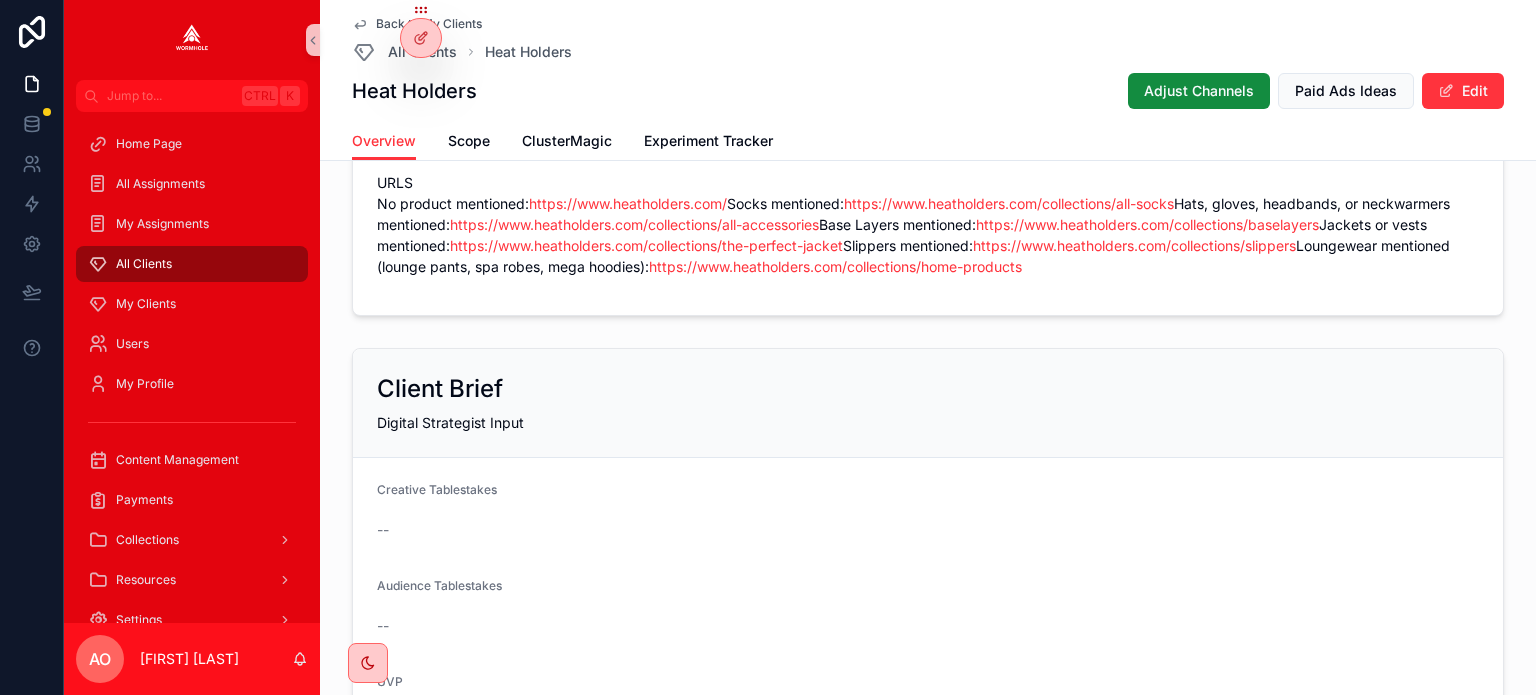 click on "URLS
No product mentioned:  https://www.heatholders.com/
Socks mentioned:  https://www.heatholders.com/collections/all-socks
Hats, gloves, headbands, or neckwarmers mentioned:  https://www.heatholders.com/collections/all-accessories
Base Layers mentioned:  https://www.heatholders.com/collections/baselayers
Jackets or vests mentioned:  https://www.heatholders.com/collections/the-perfect-jacket
Slippers mentioned:  https://www.heatholders.com/collections/slippers
Loungewear mentioned (lounge pants, spa robes, mega hoodies):  https://www.heatholders.com/collections/home-products" at bounding box center (928, 224) 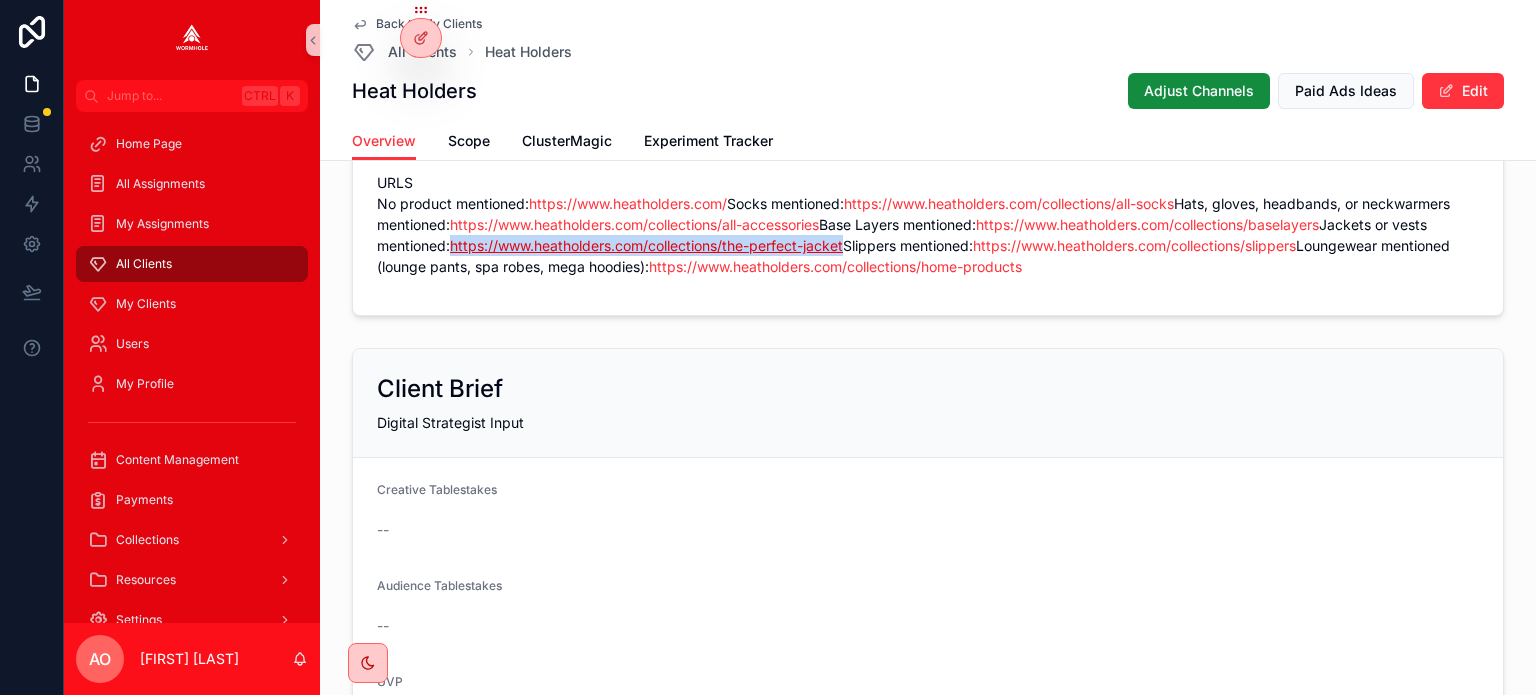 drag, startPoint x: 1013, startPoint y: 324, endPoint x: 559, endPoint y: 334, distance: 454.1101 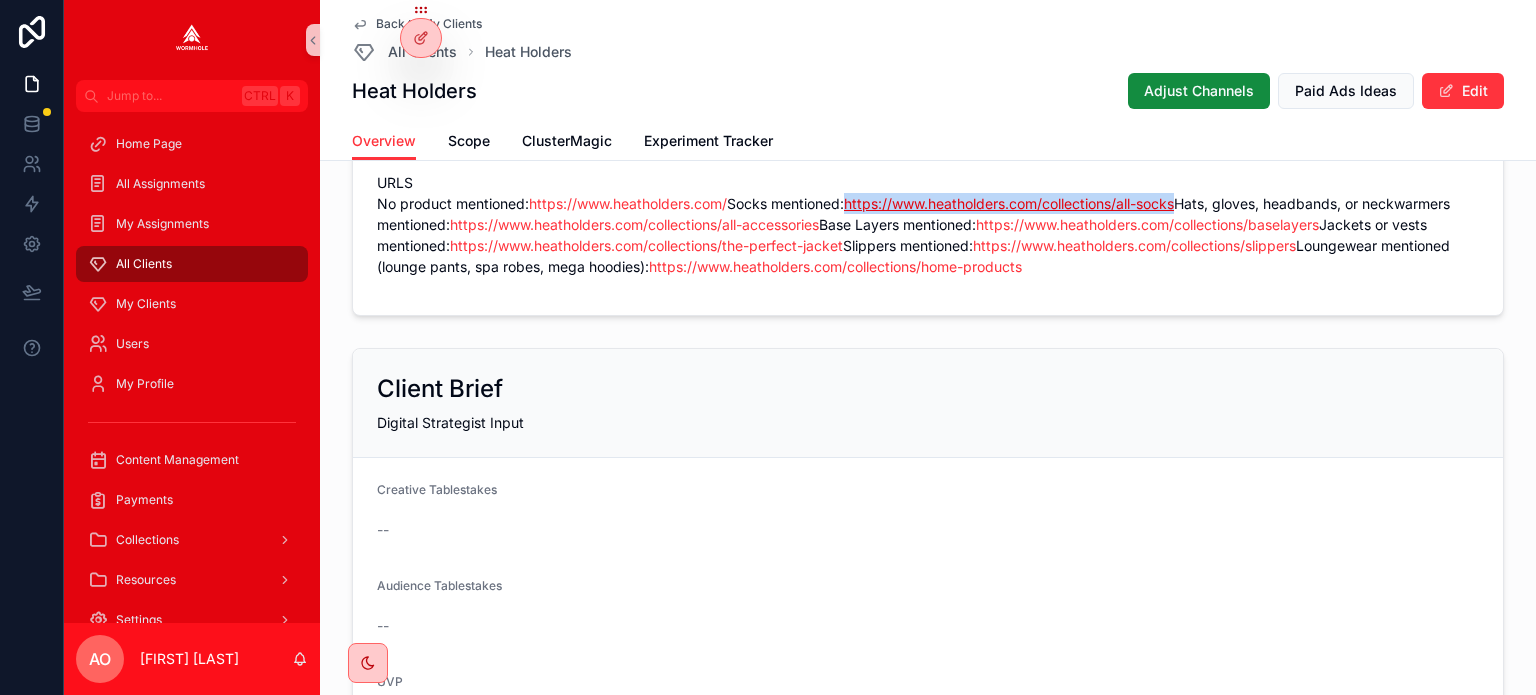 drag, startPoint x: 760, startPoint y: 257, endPoint x: 492, endPoint y: 267, distance: 268.1865 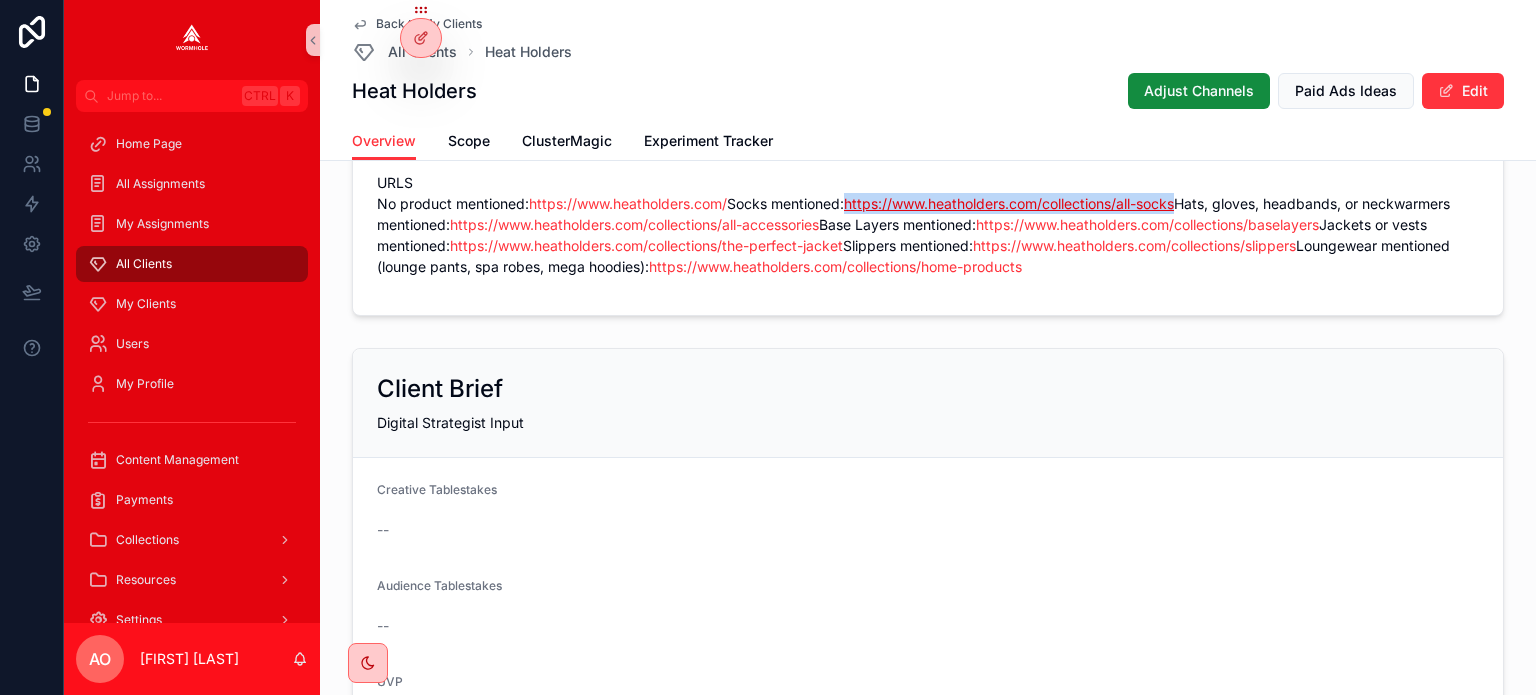 copy on "https://www.heatholders.com/collections/all-socks" 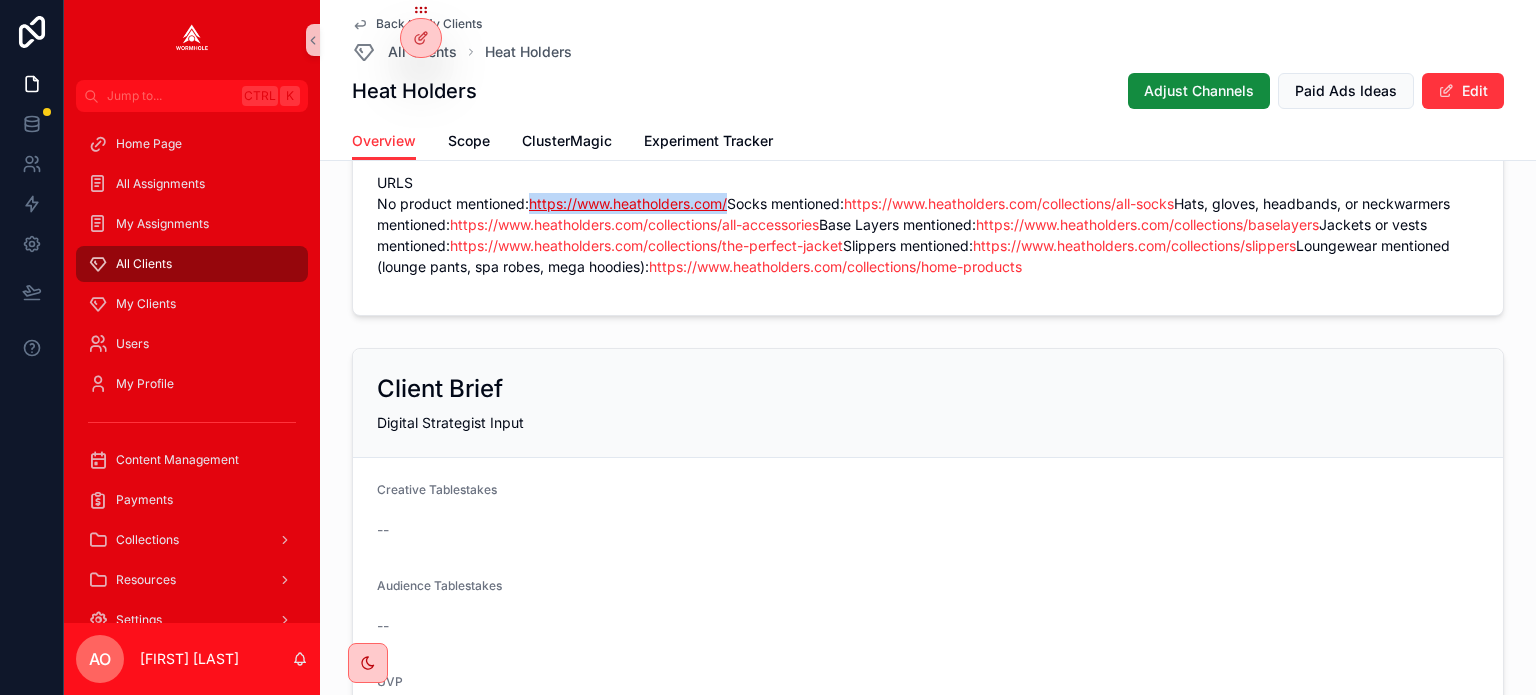 drag, startPoint x: 752, startPoint y: 235, endPoint x: 525, endPoint y: 239, distance: 227.03523 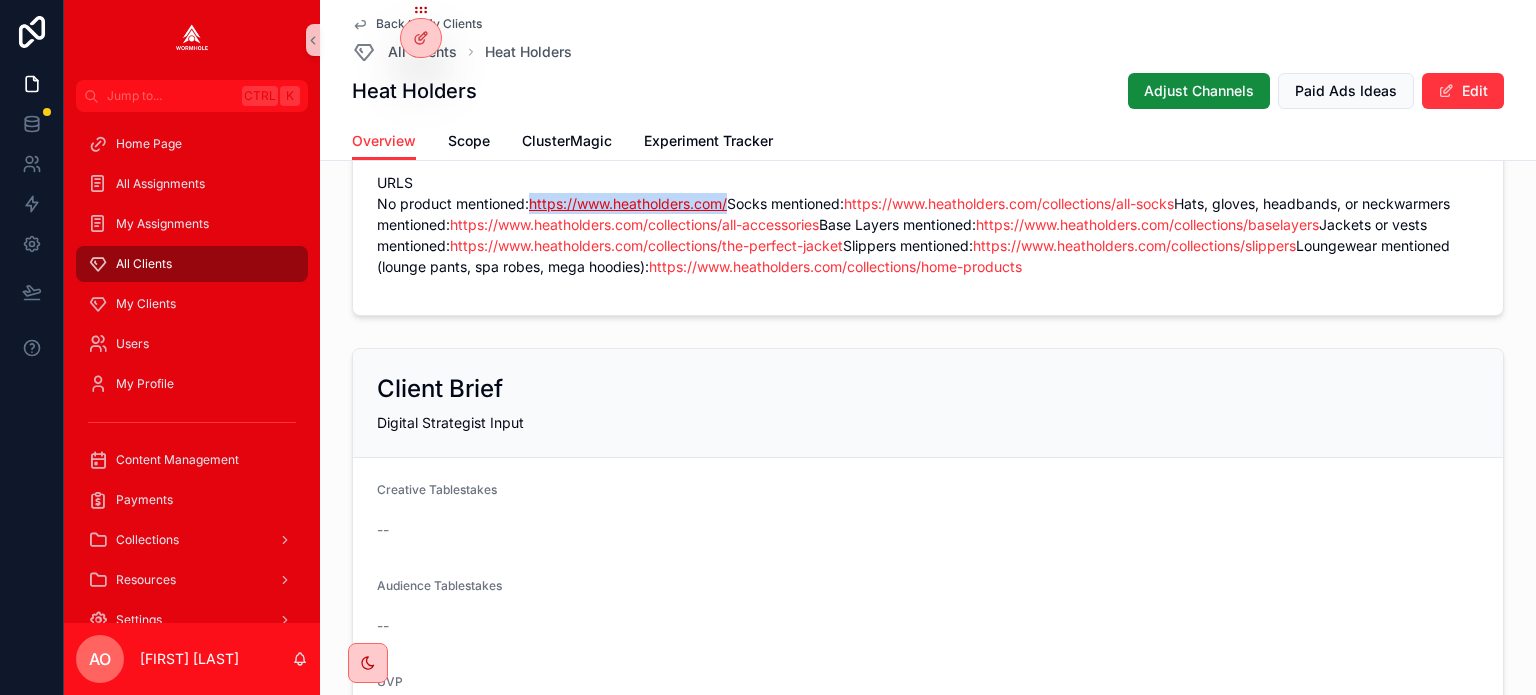 copy on "https://www.heatholders.com/" 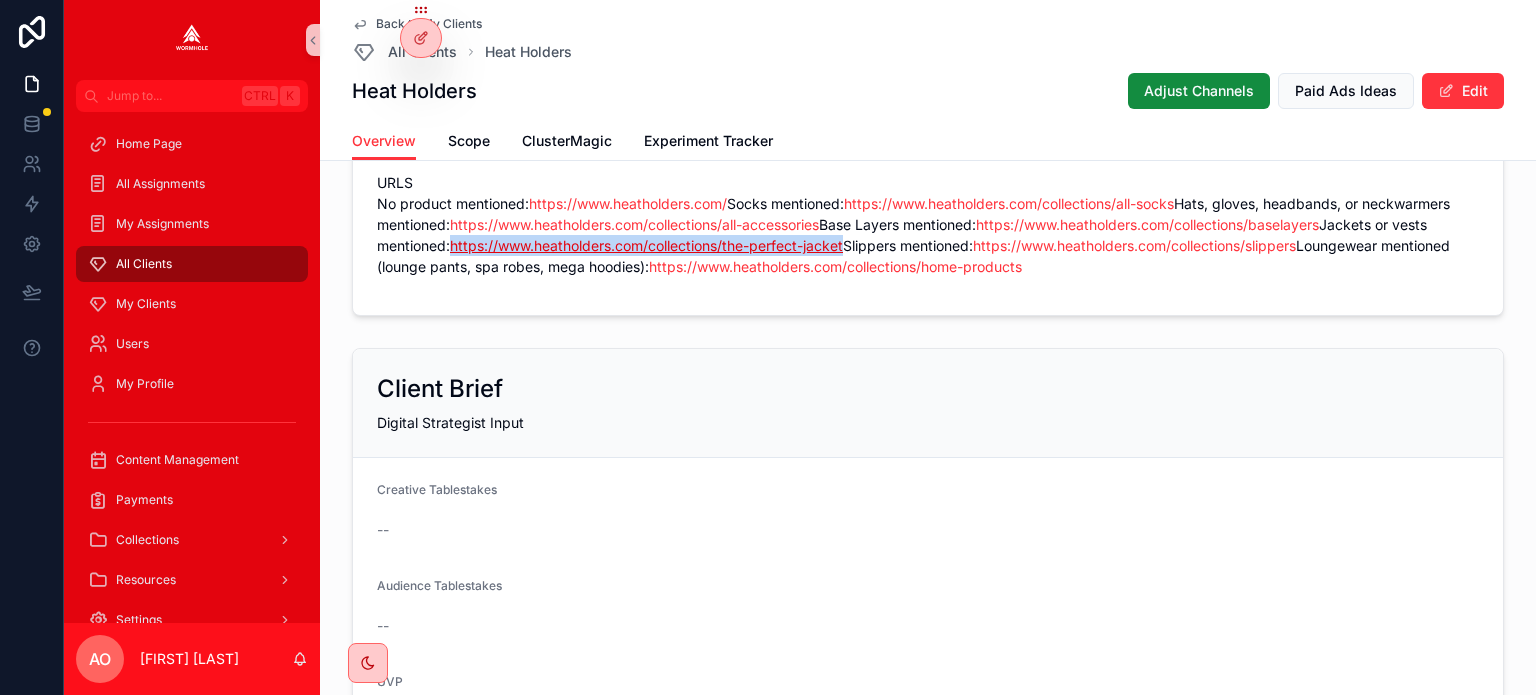 drag, startPoint x: 955, startPoint y: 326, endPoint x: 560, endPoint y: 334, distance: 395.081 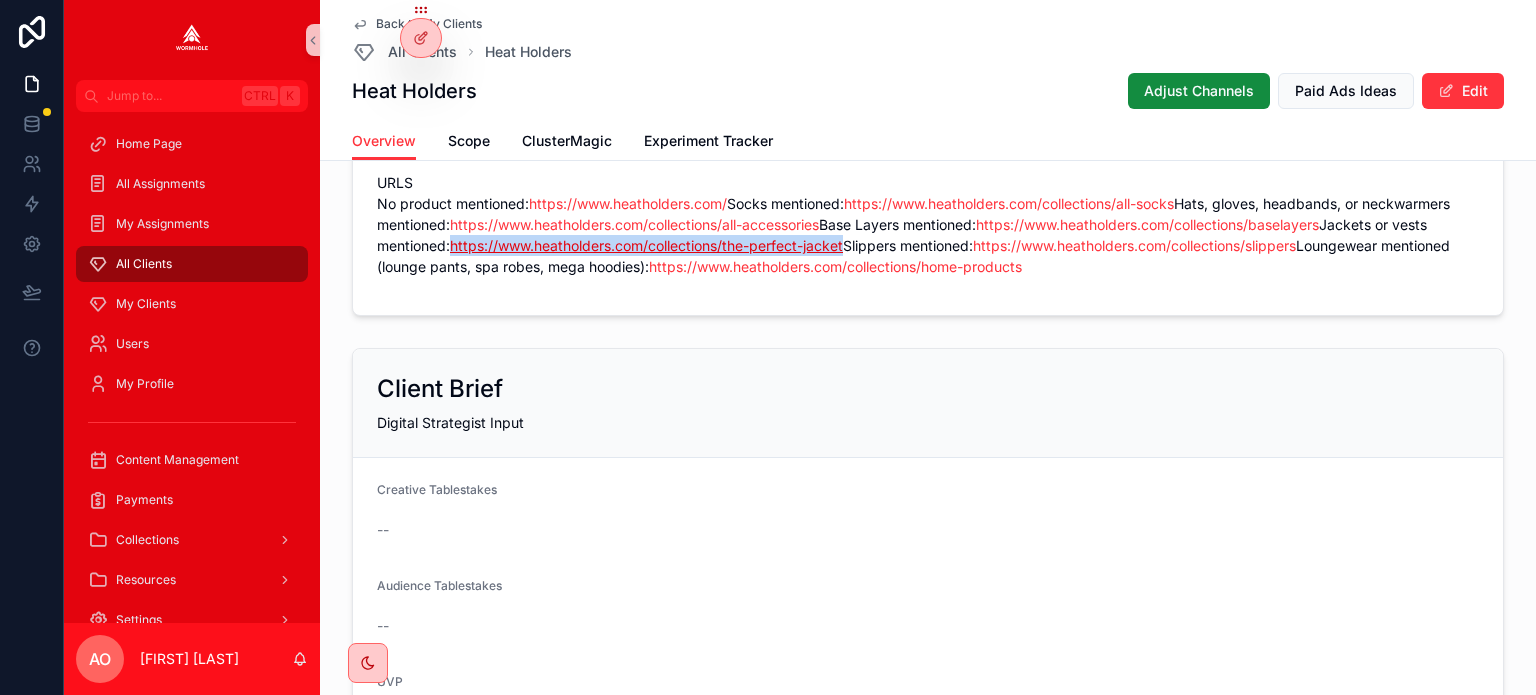 copy on "https://www.heatholders.com/collections/the-perfect-jacket" 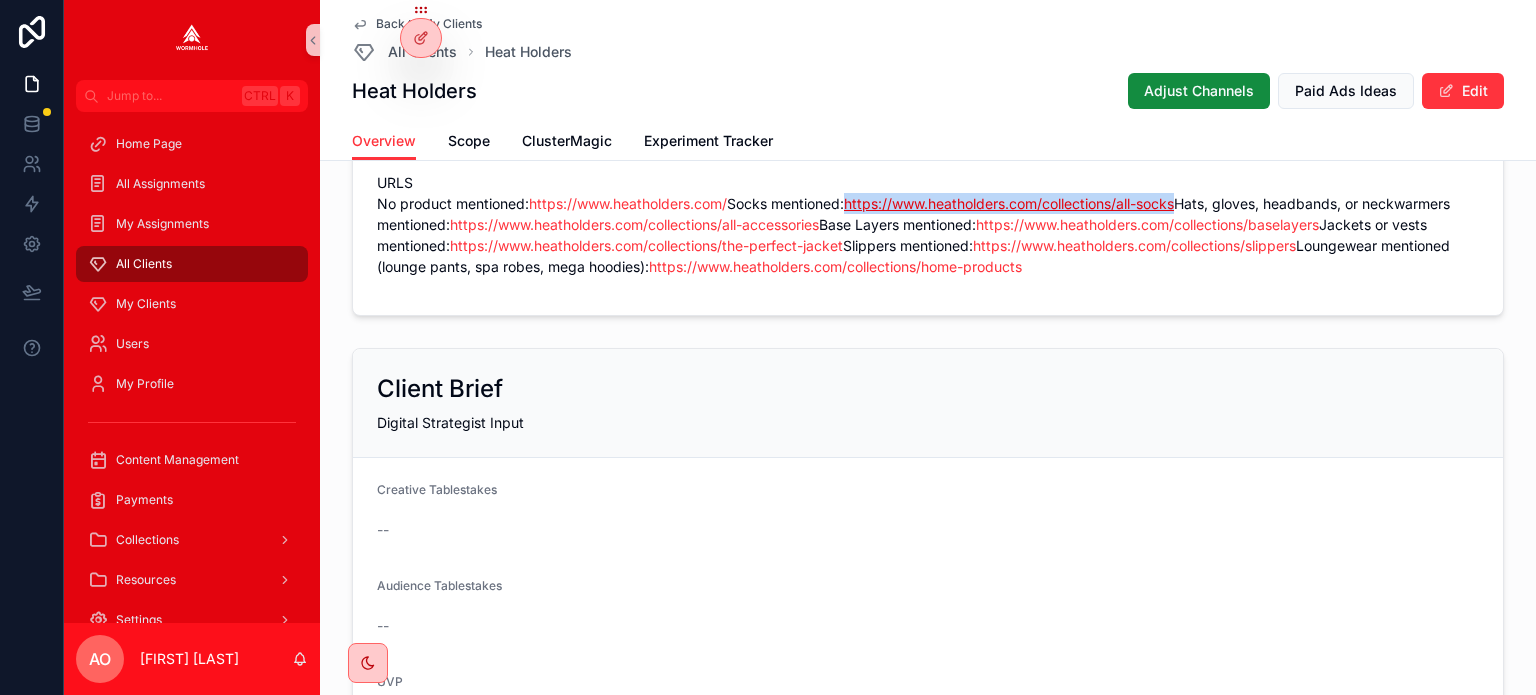 drag, startPoint x: 833, startPoint y: 262, endPoint x: 491, endPoint y: 269, distance: 342.07162 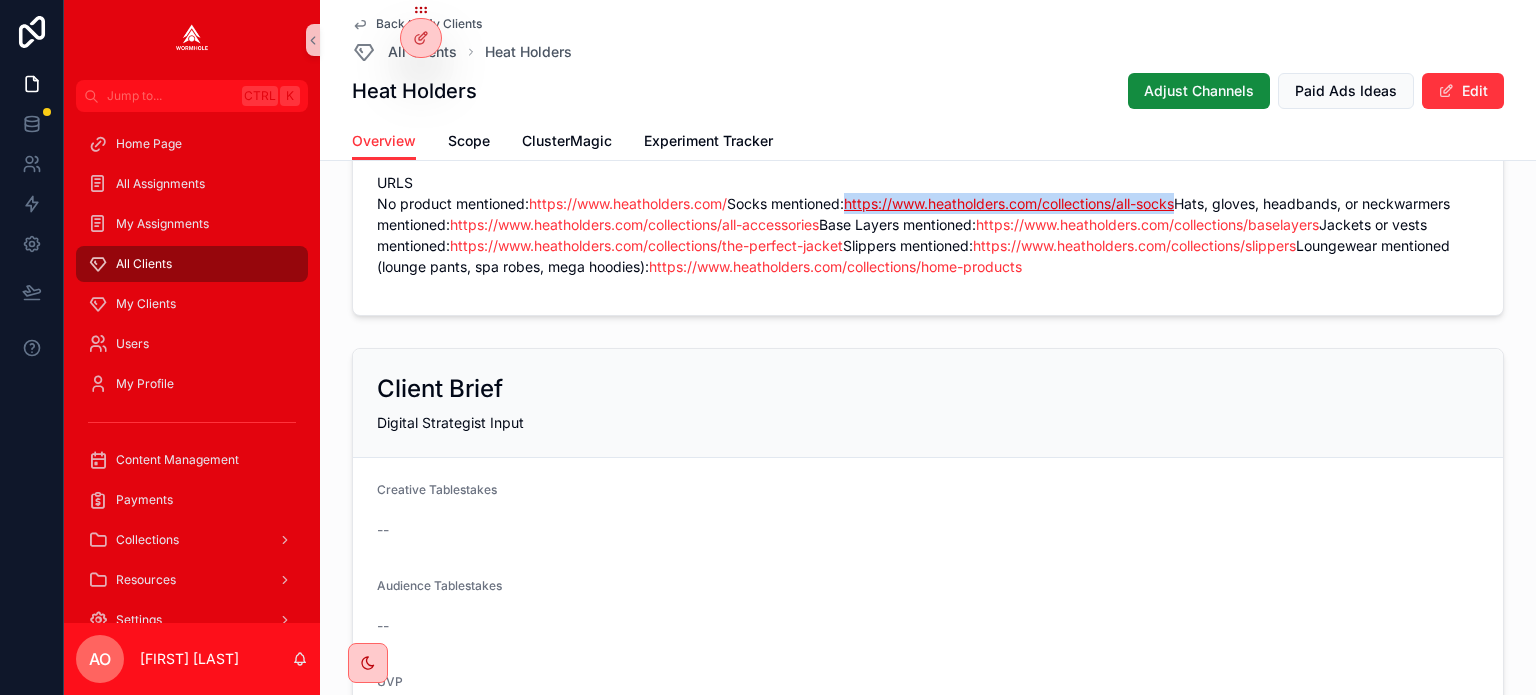 copy on "https://www.heatholders.com/collections/all-socks" 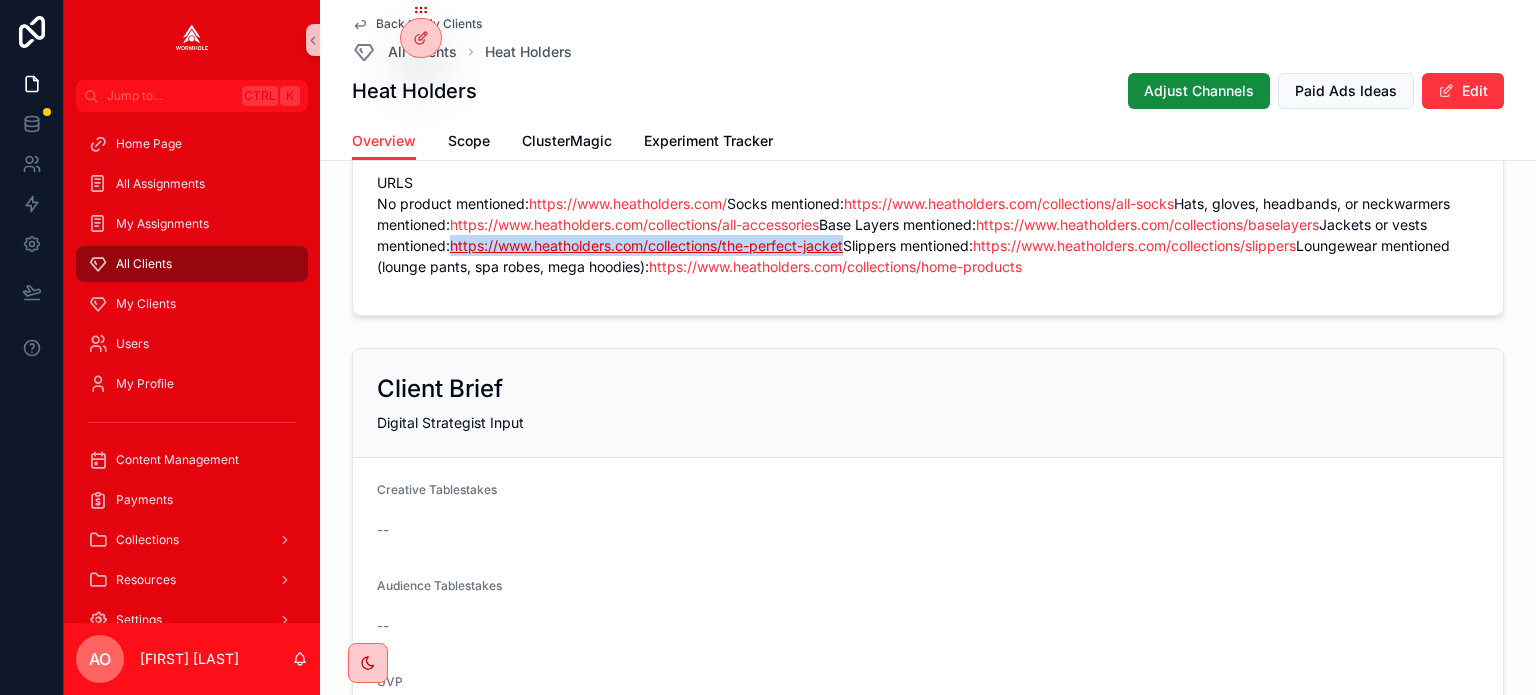 drag, startPoint x: 966, startPoint y: 324, endPoint x: 560, endPoint y: 330, distance: 406.04434 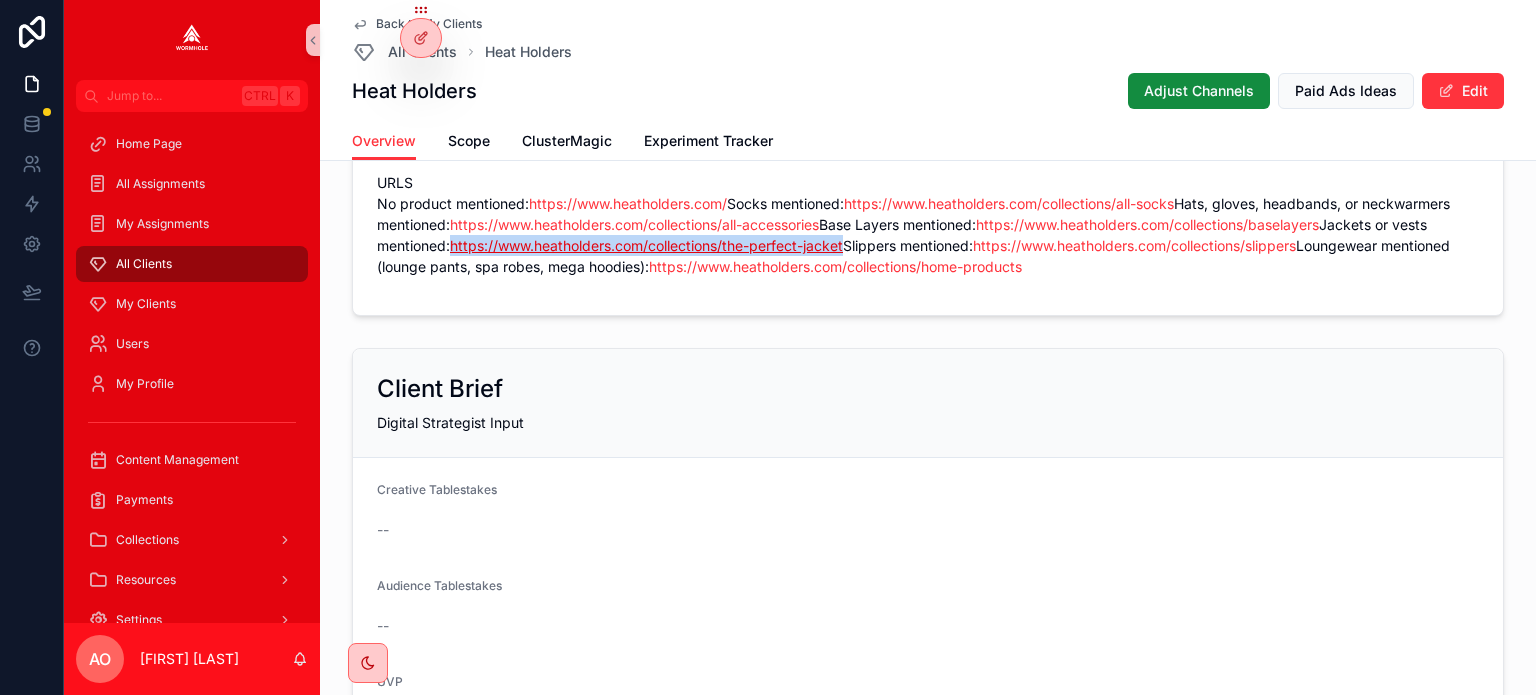 copy on "https://www.heatholders.com/collections/the-perfect-jacket" 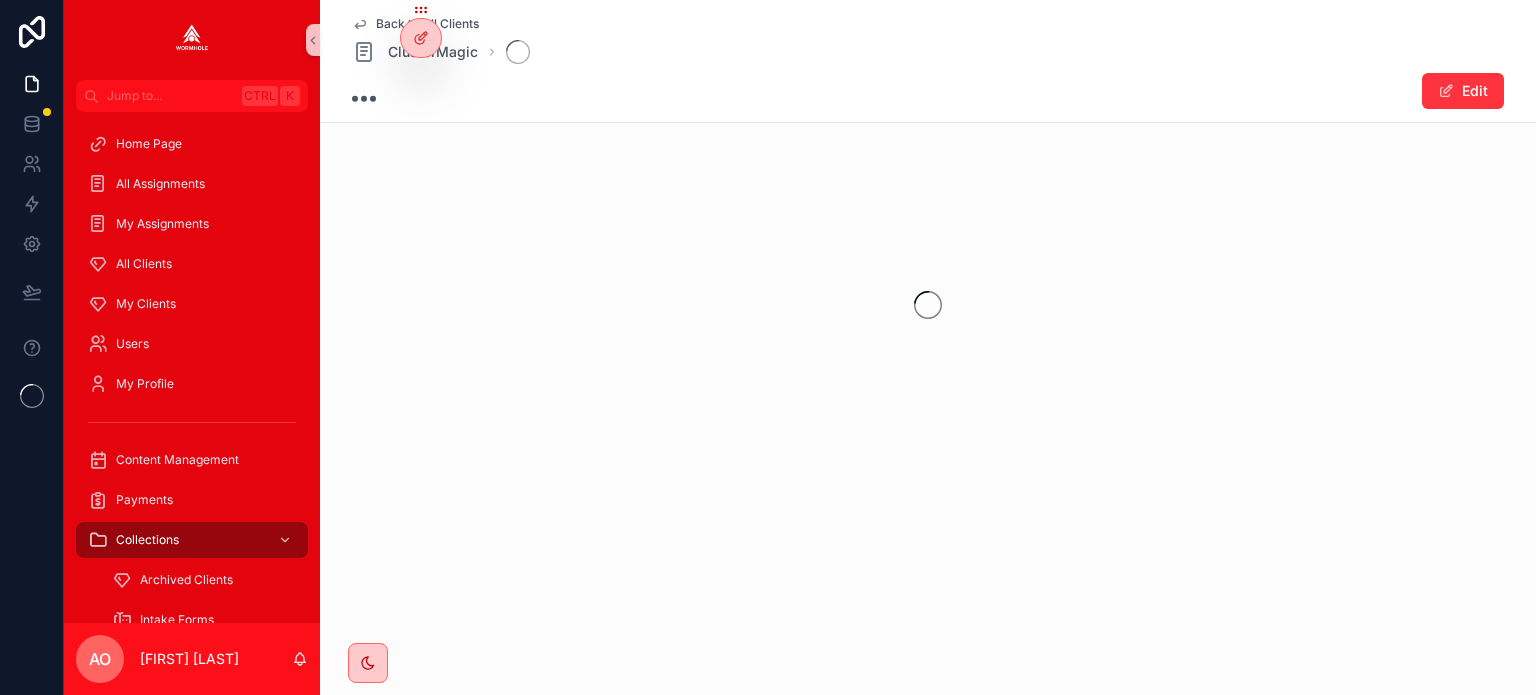 scroll, scrollTop: 0, scrollLeft: 0, axis: both 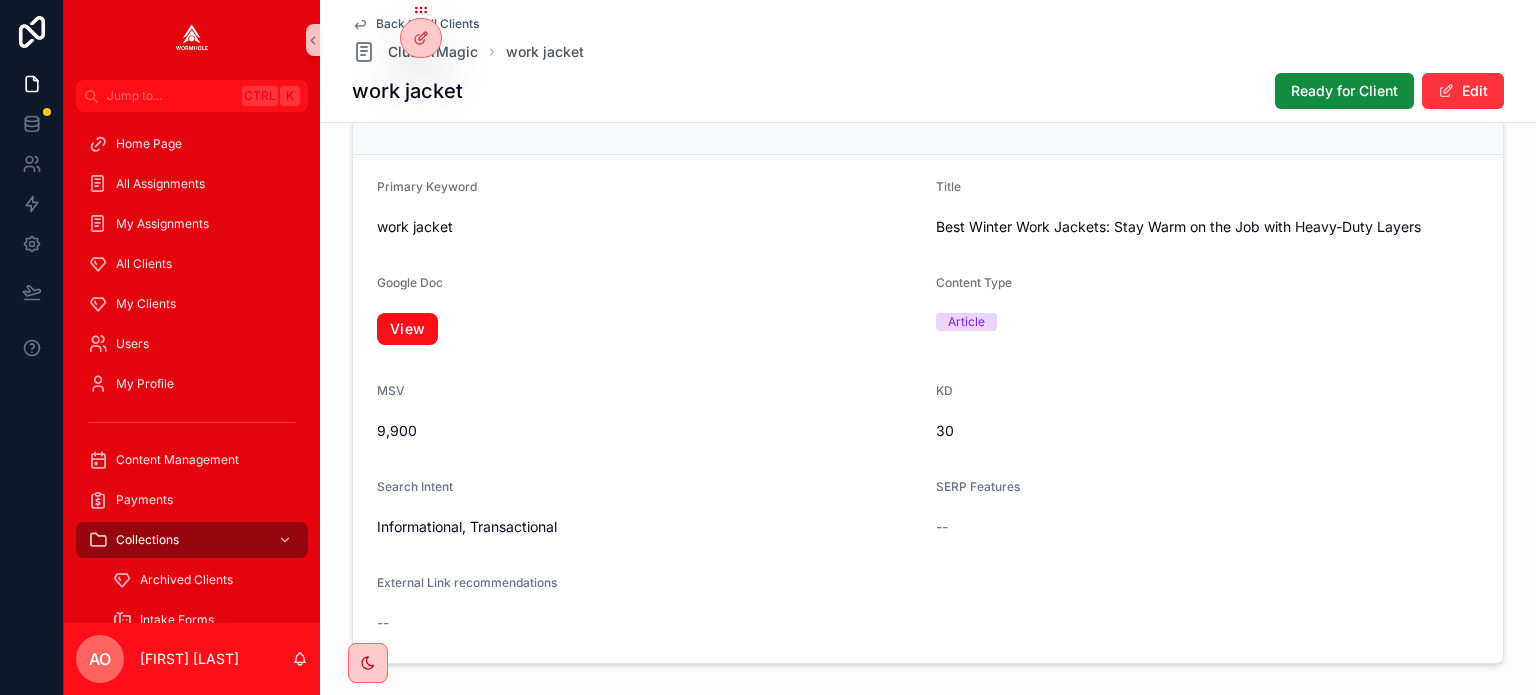 click on "View" at bounding box center (407, 329) 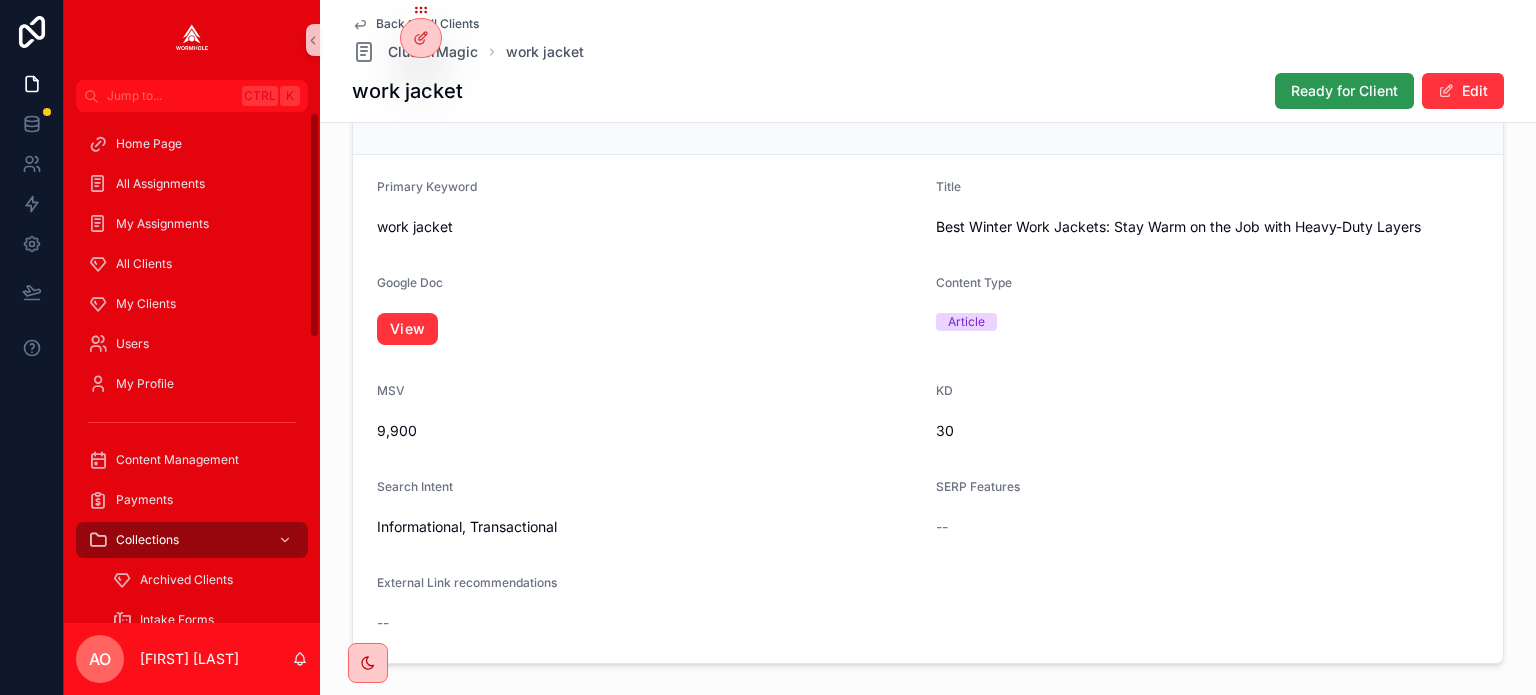 click on "Ready for Client" at bounding box center [1344, 91] 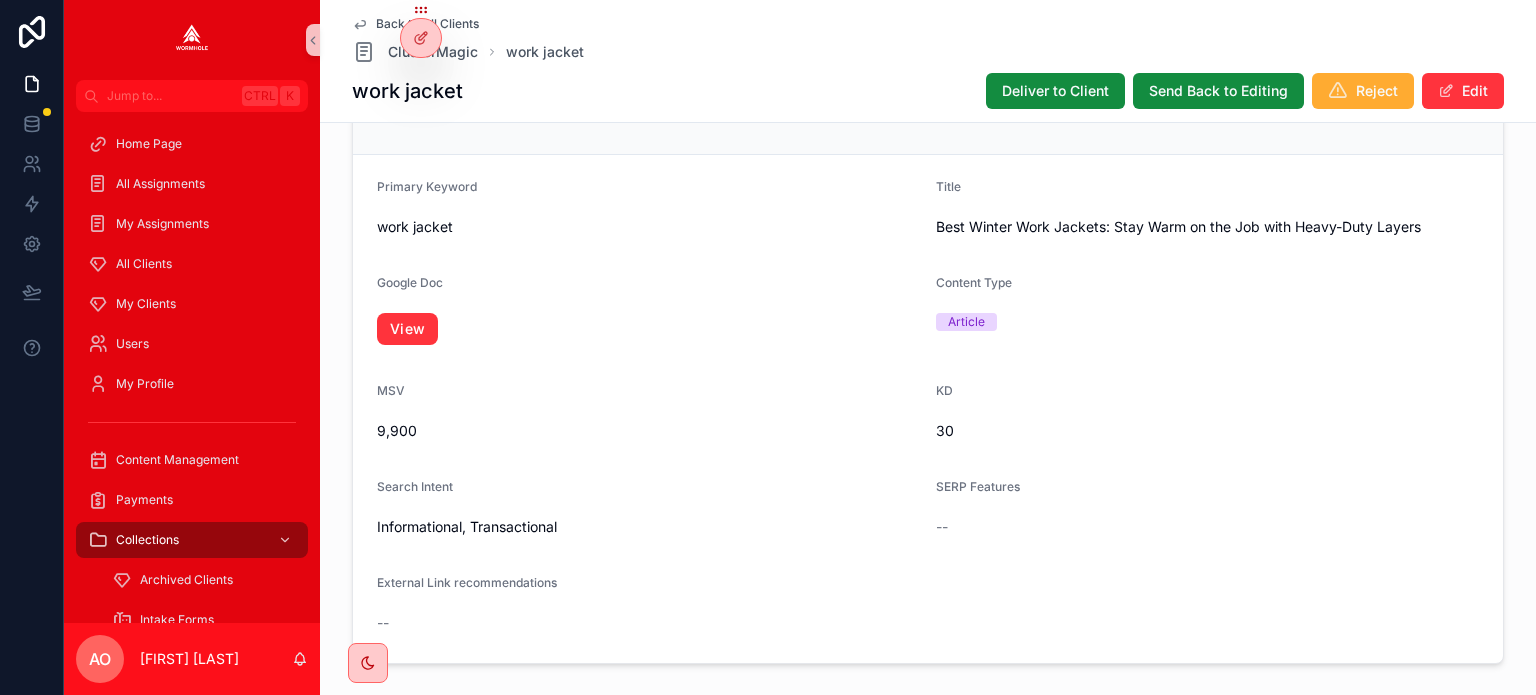scroll, scrollTop: 284, scrollLeft: 0, axis: vertical 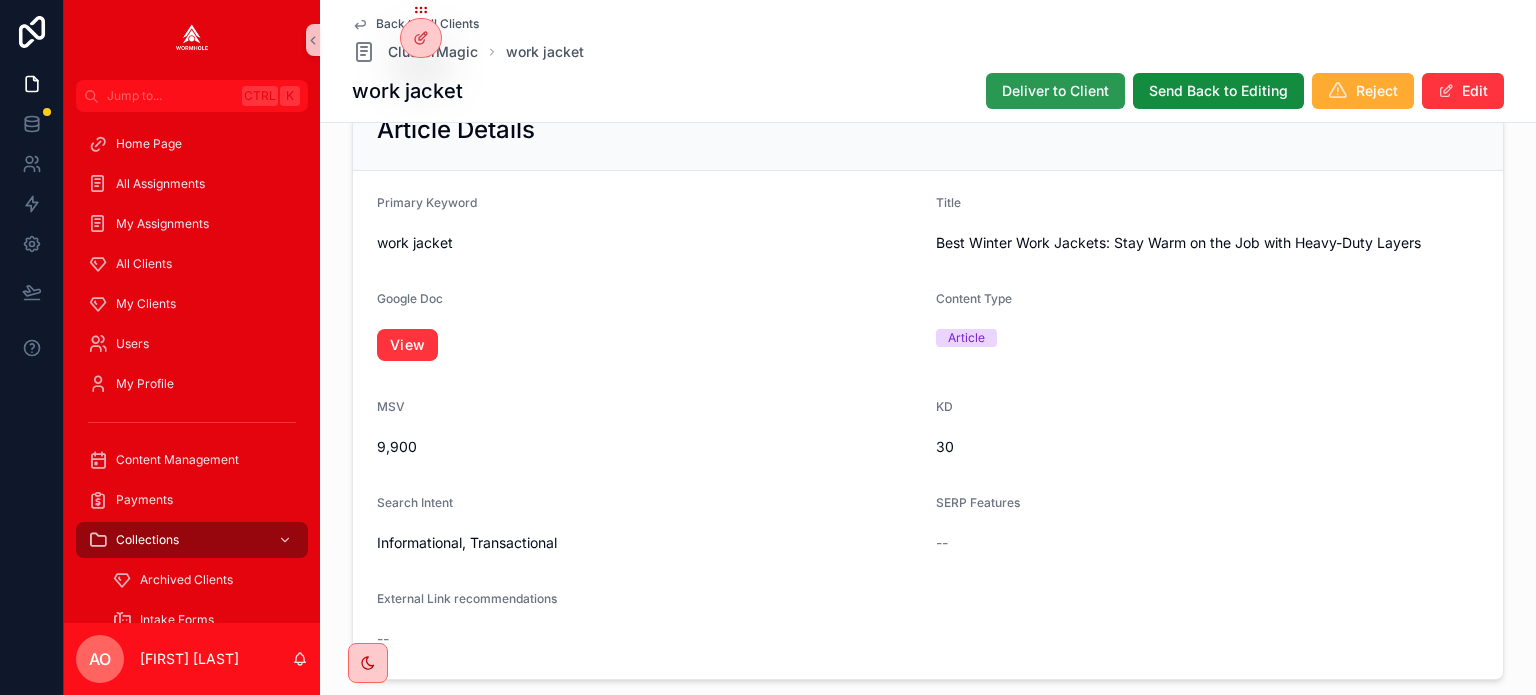 click on "Deliver to Client" at bounding box center [1055, 91] 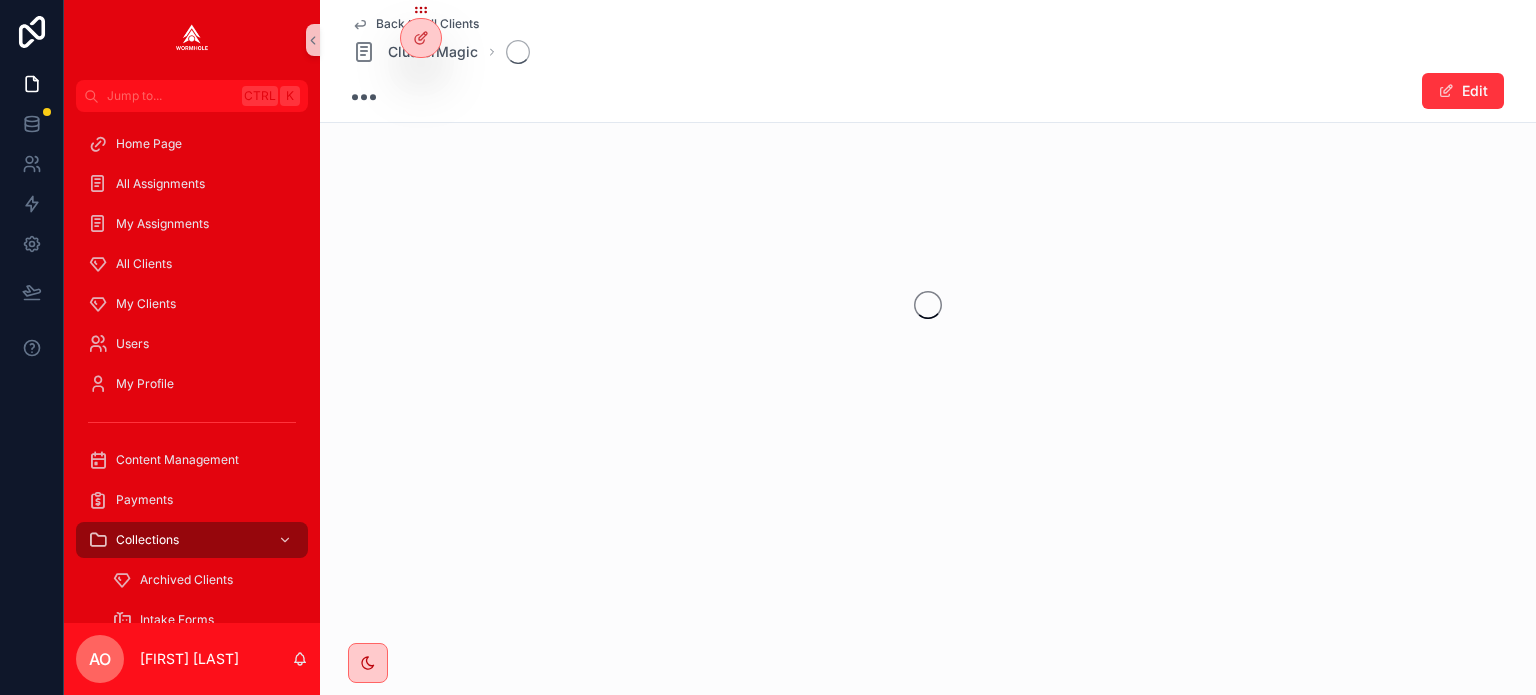 scroll, scrollTop: 0, scrollLeft: 0, axis: both 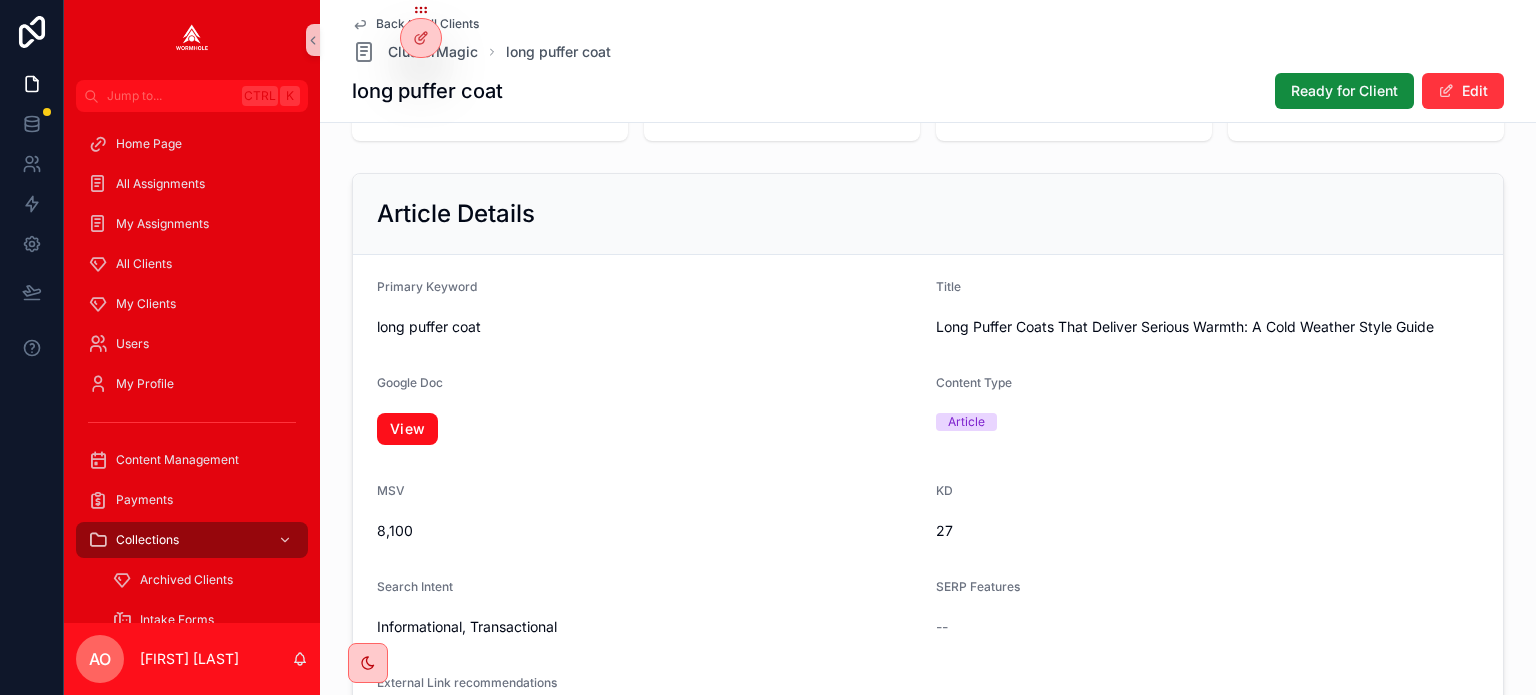 click on "View" at bounding box center (407, 429) 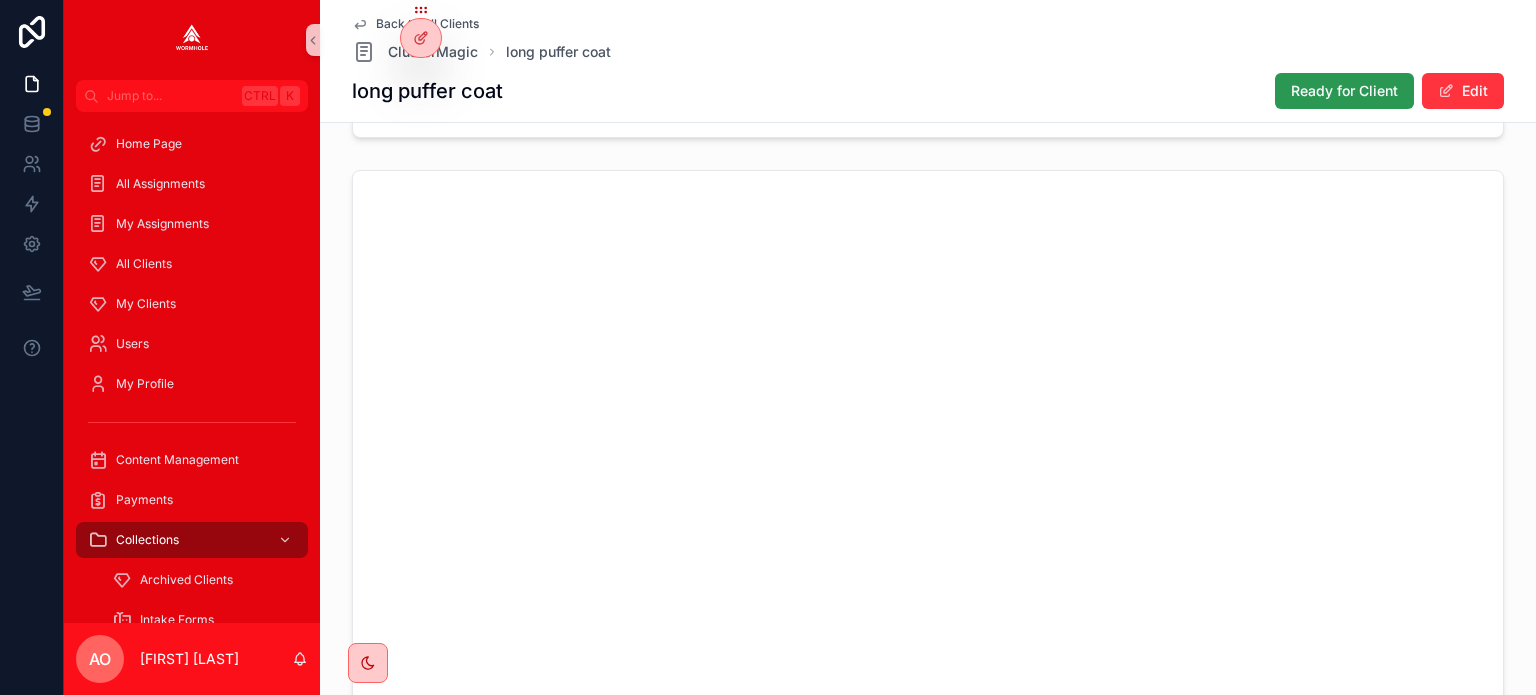 click on "Ready for Client" at bounding box center (1344, 91) 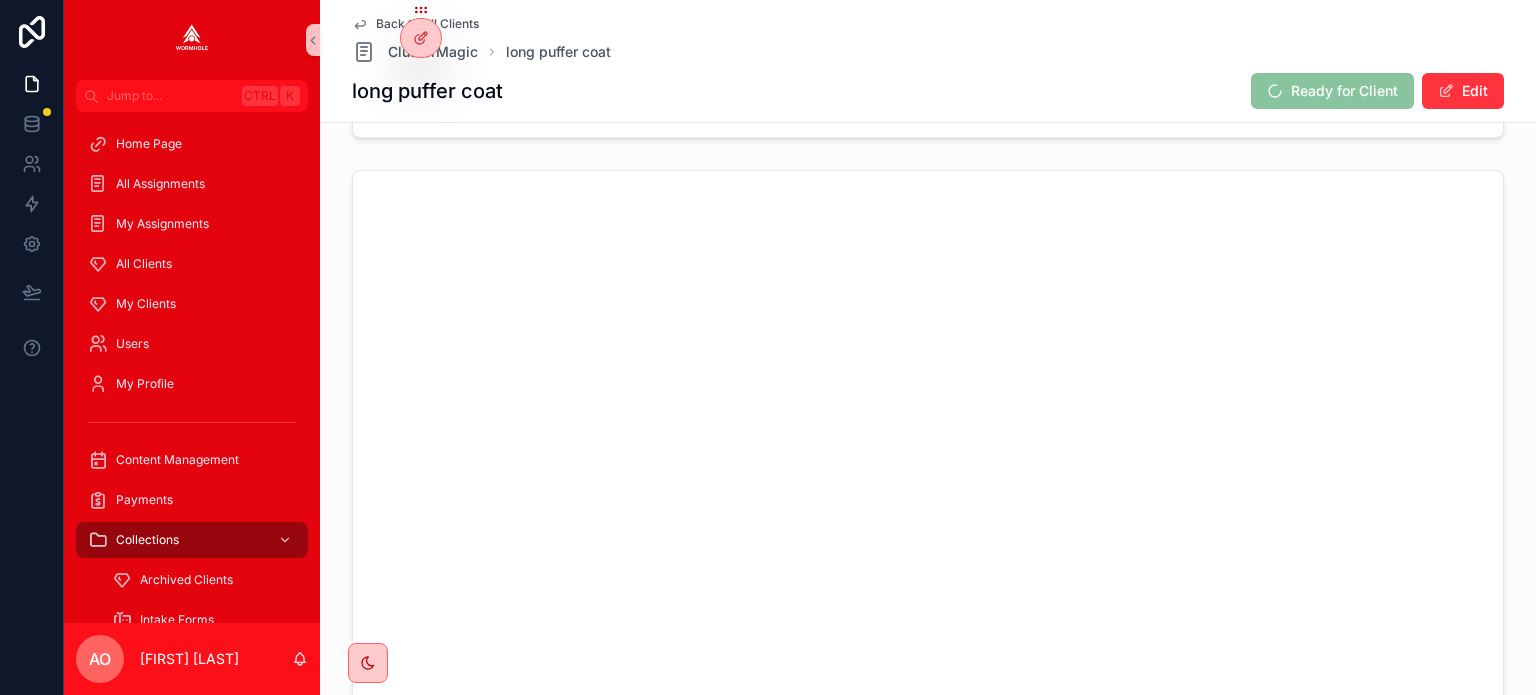 scroll, scrollTop: 1360, scrollLeft: 0, axis: vertical 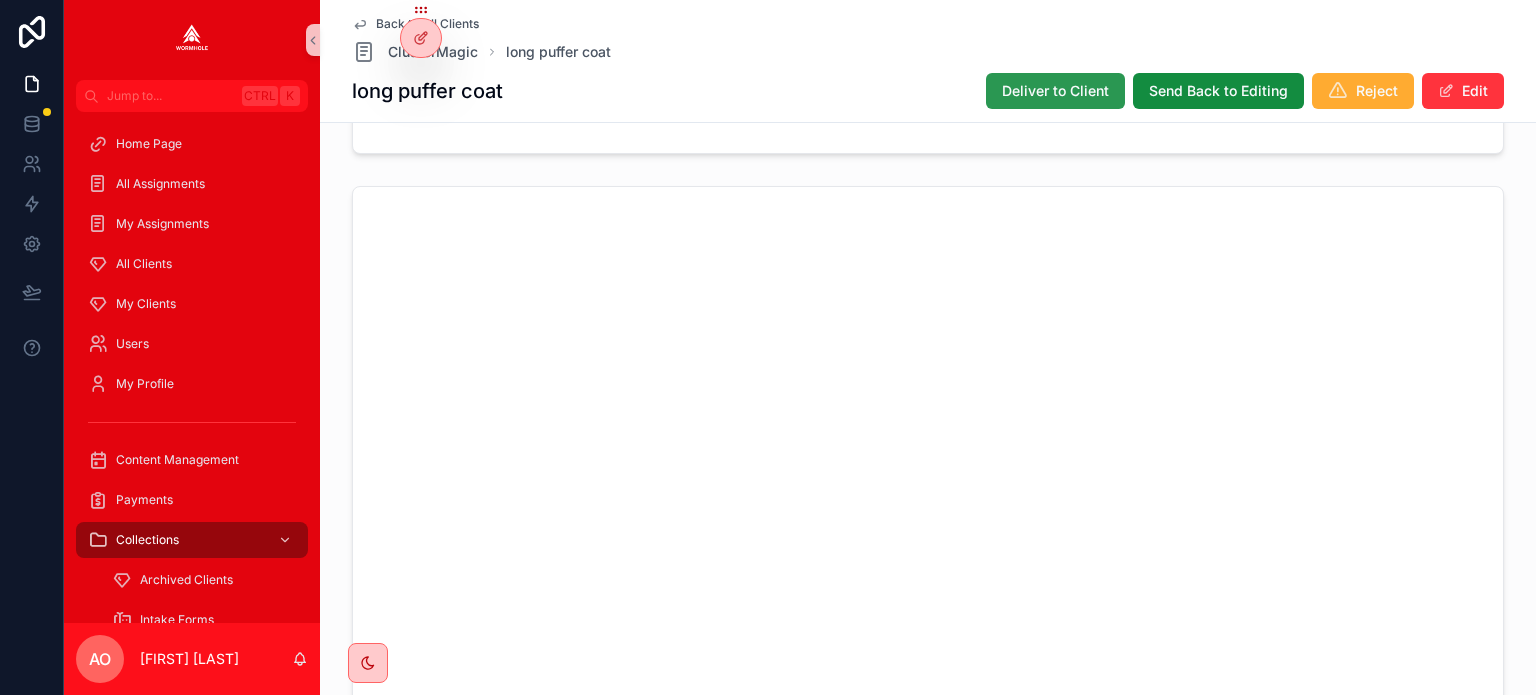 click on "Deliver to Client" at bounding box center [1055, 91] 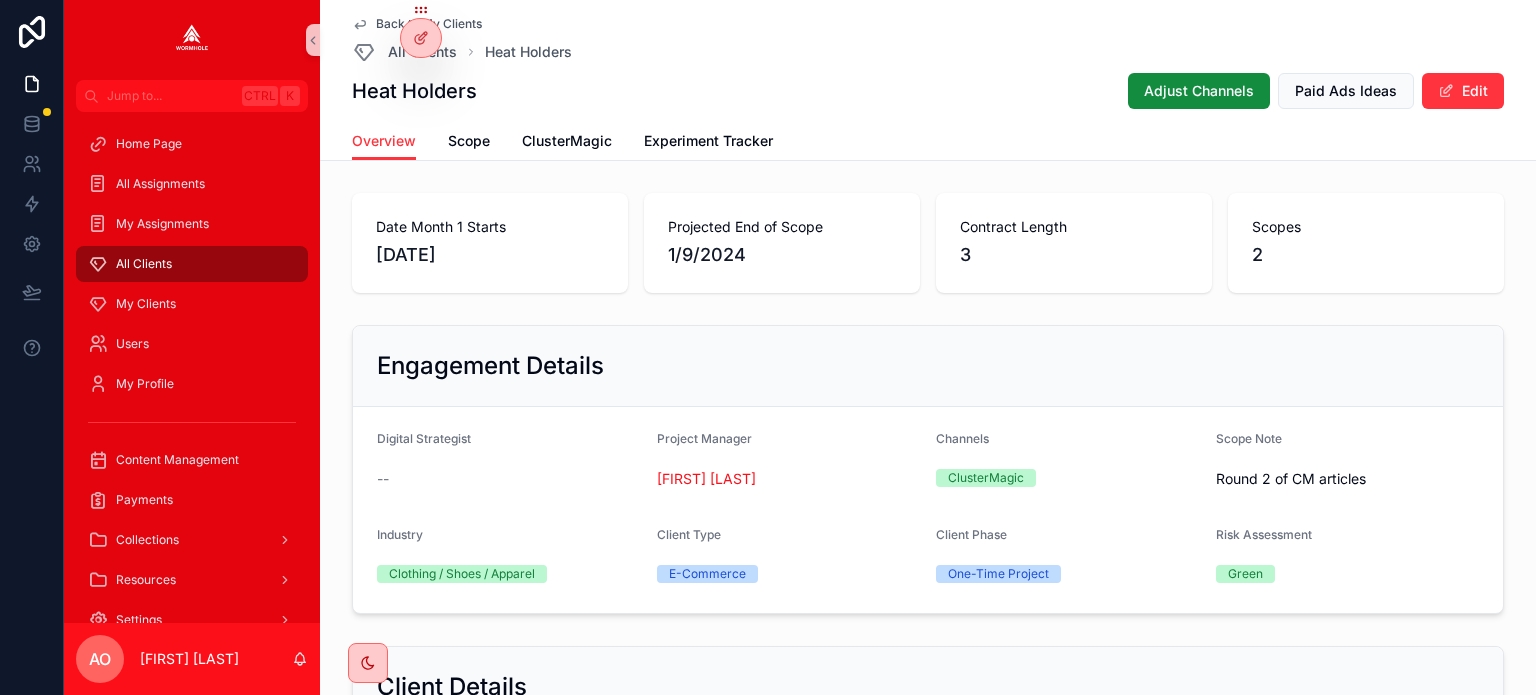 scroll, scrollTop: 0, scrollLeft: 0, axis: both 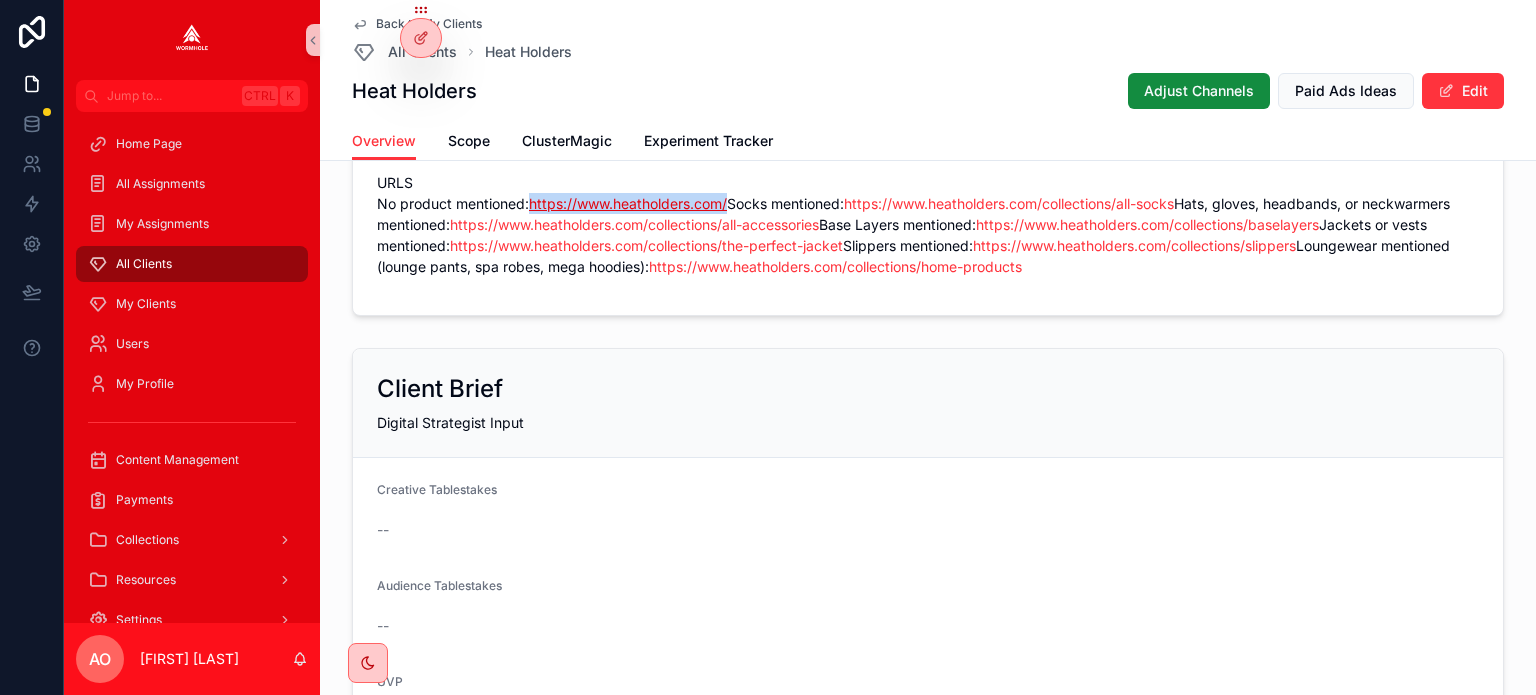 drag, startPoint x: 745, startPoint y: 235, endPoint x: 527, endPoint y: 247, distance: 218.33003 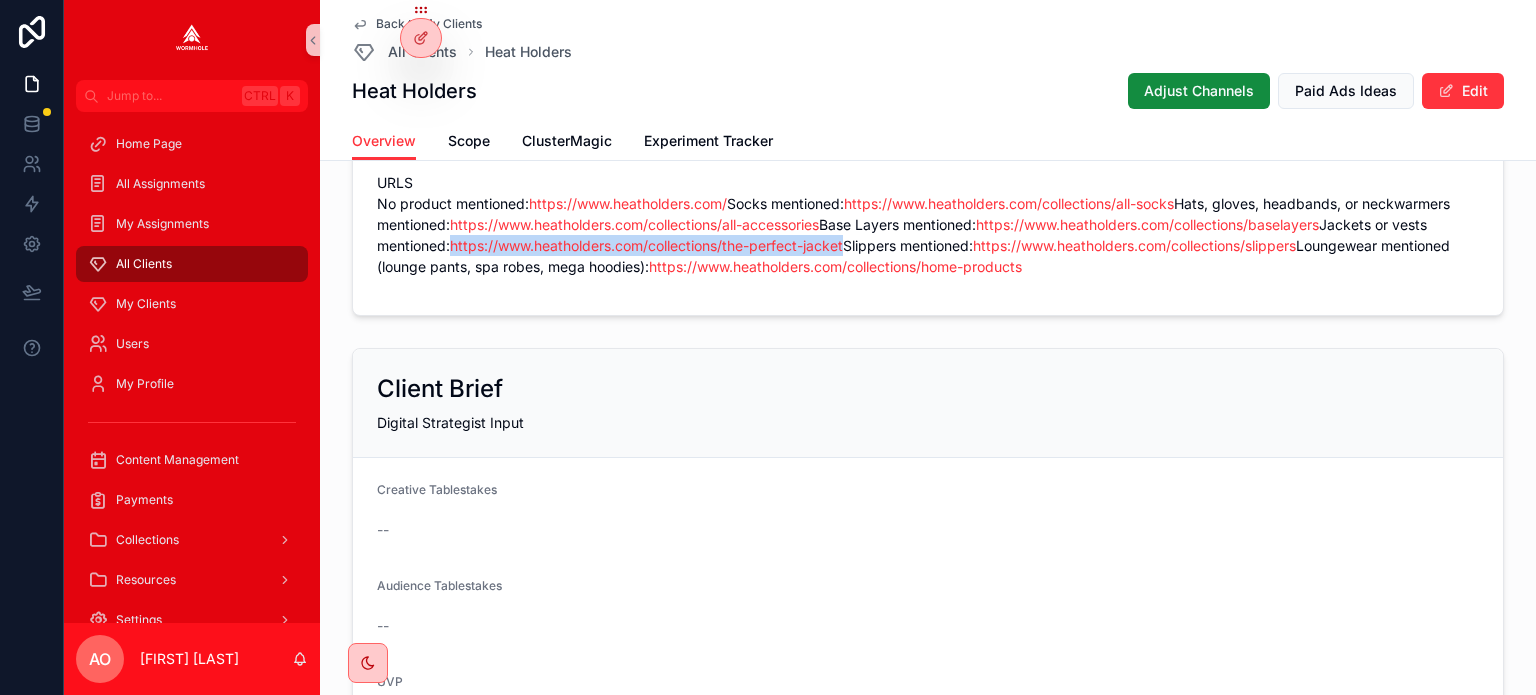 drag, startPoint x: 935, startPoint y: 332, endPoint x: 557, endPoint y: 335, distance: 378.0119 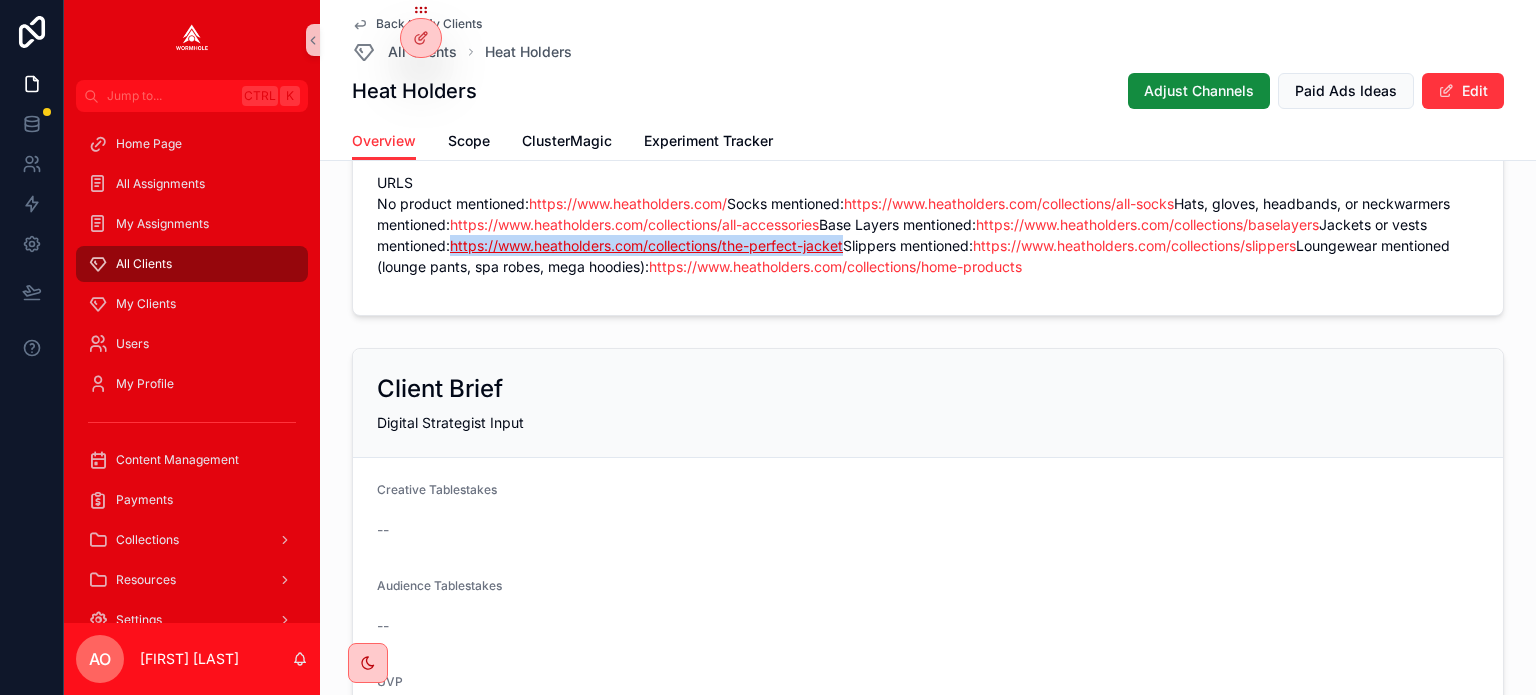 copy on "https://www.heatholders.com/collections/the-perfect-jacket" 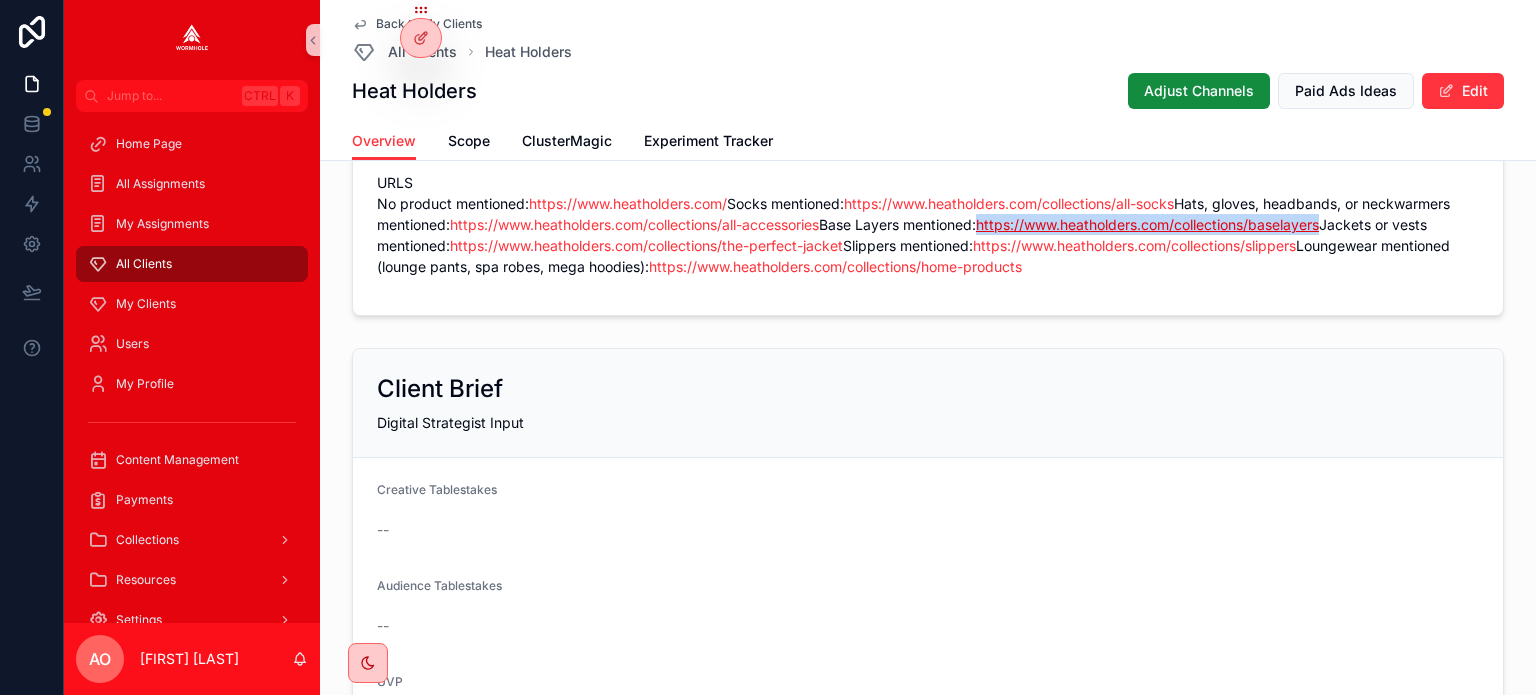 drag, startPoint x: 909, startPoint y: 297, endPoint x: 534, endPoint y: 312, distance: 375.29987 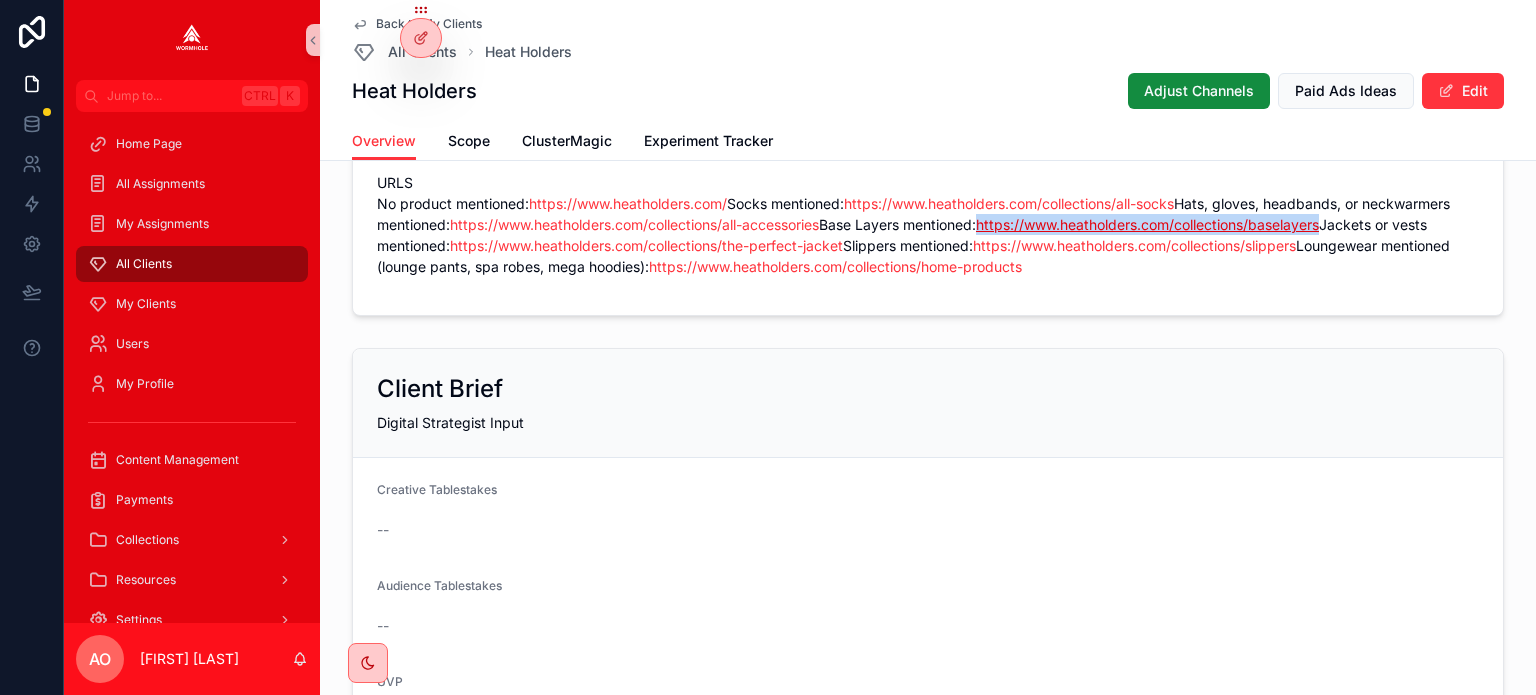 copy on "https://www.heatholders.com/collections/baselayers" 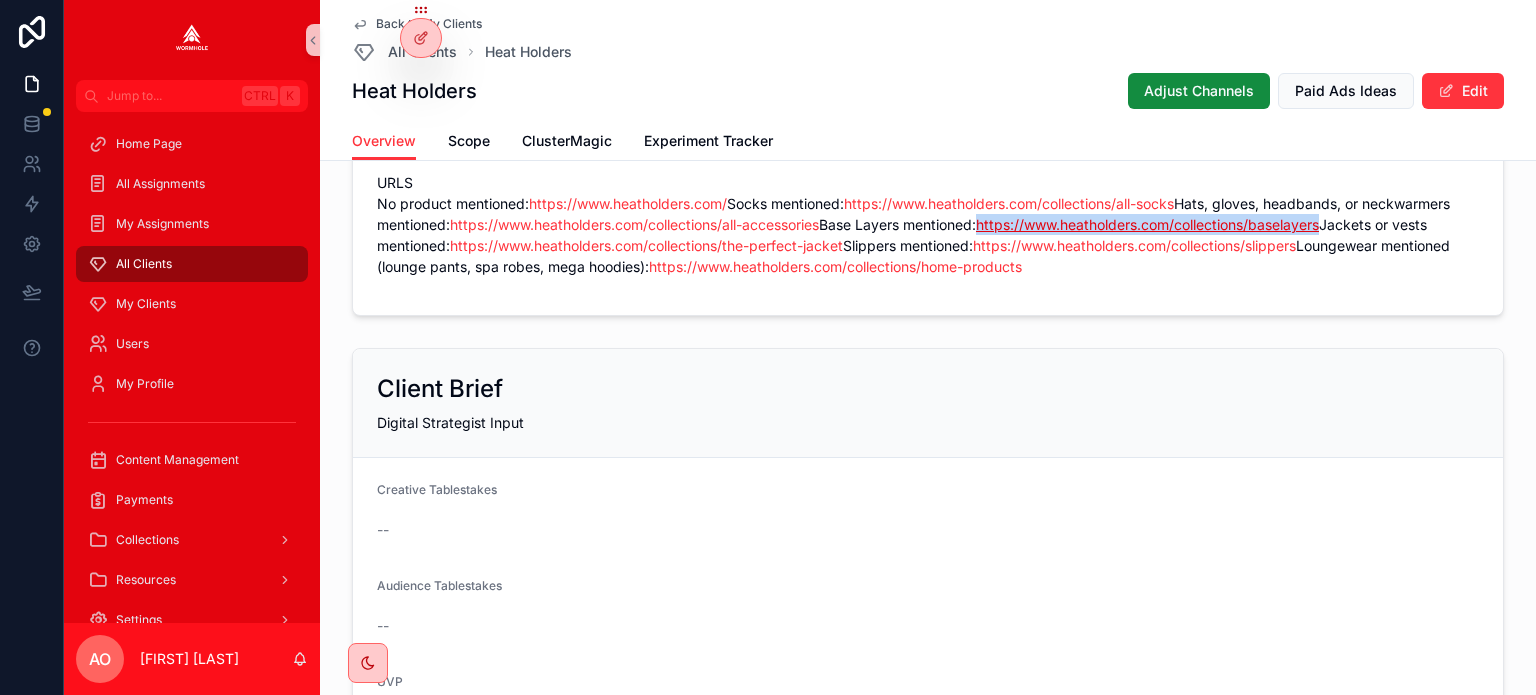 copy on "https://www.heatholders.com/collections/baselayers" 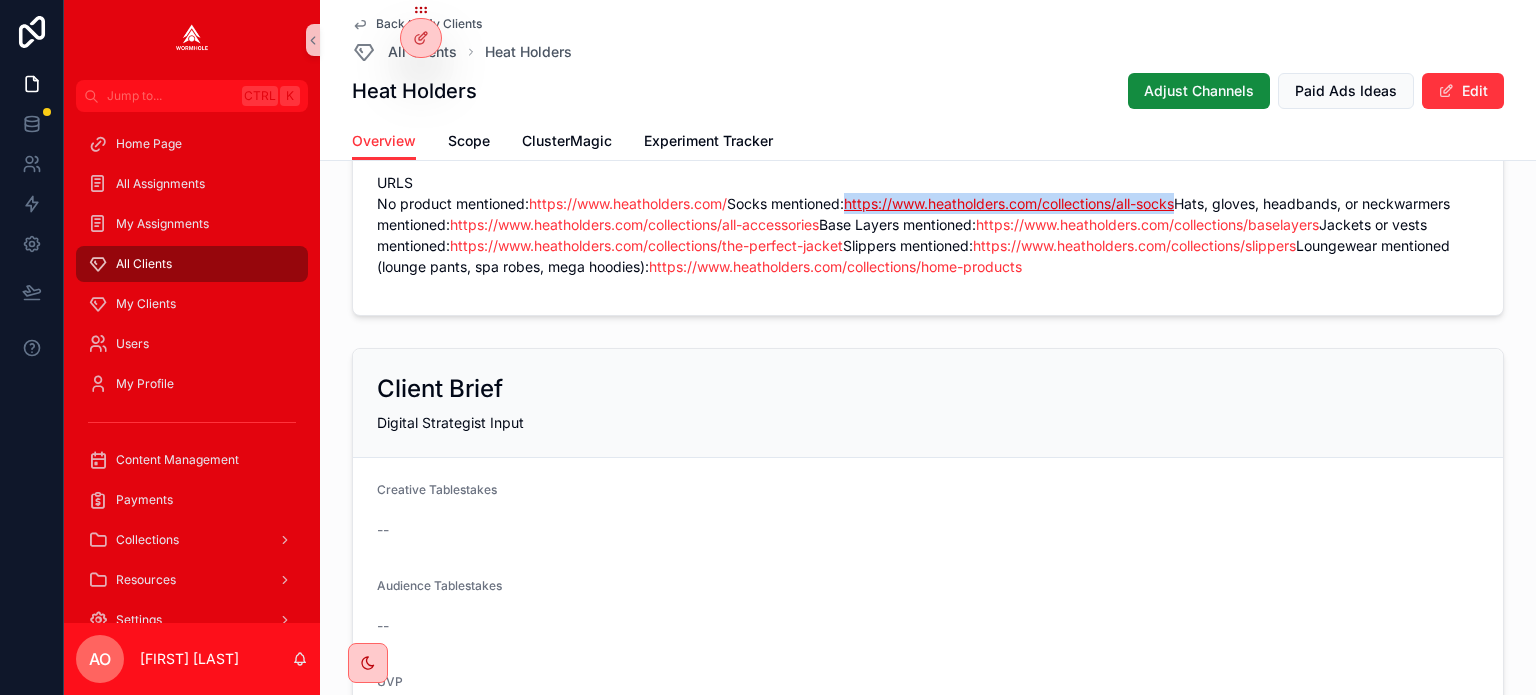 drag, startPoint x: 837, startPoint y: 267, endPoint x: 494, endPoint y: 259, distance: 343.0933 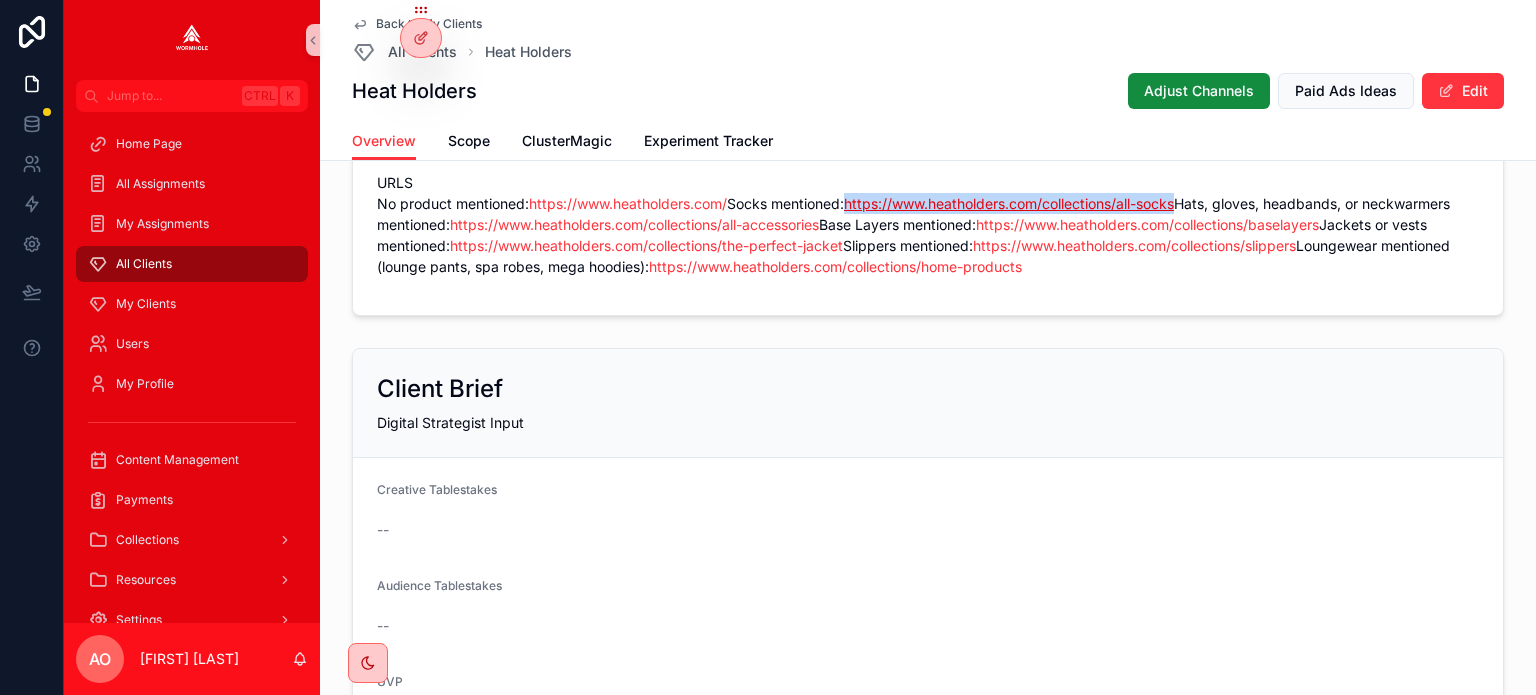 copy on "https://www.heatholders.com/collections/all-socks" 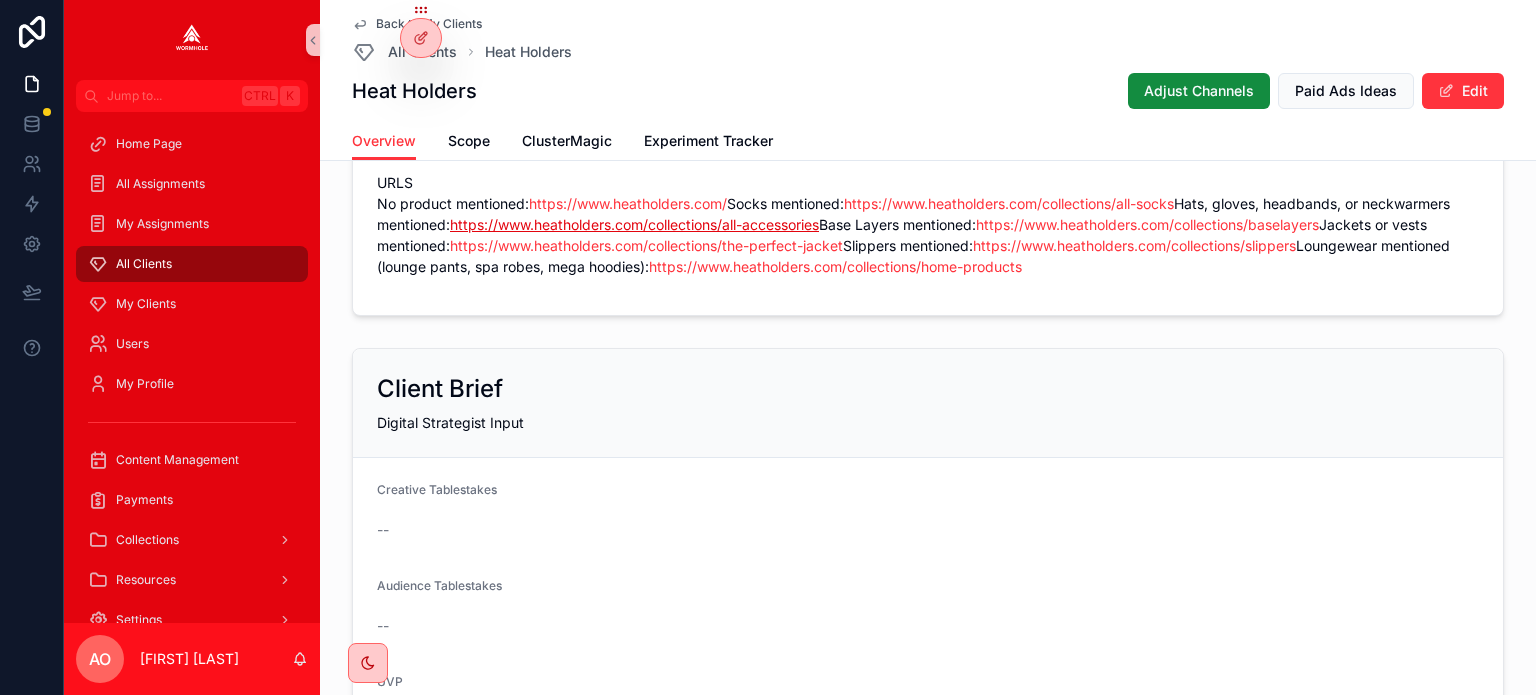 click on "https://www.heatholders.com/collections/all-accessories" at bounding box center [634, 224] 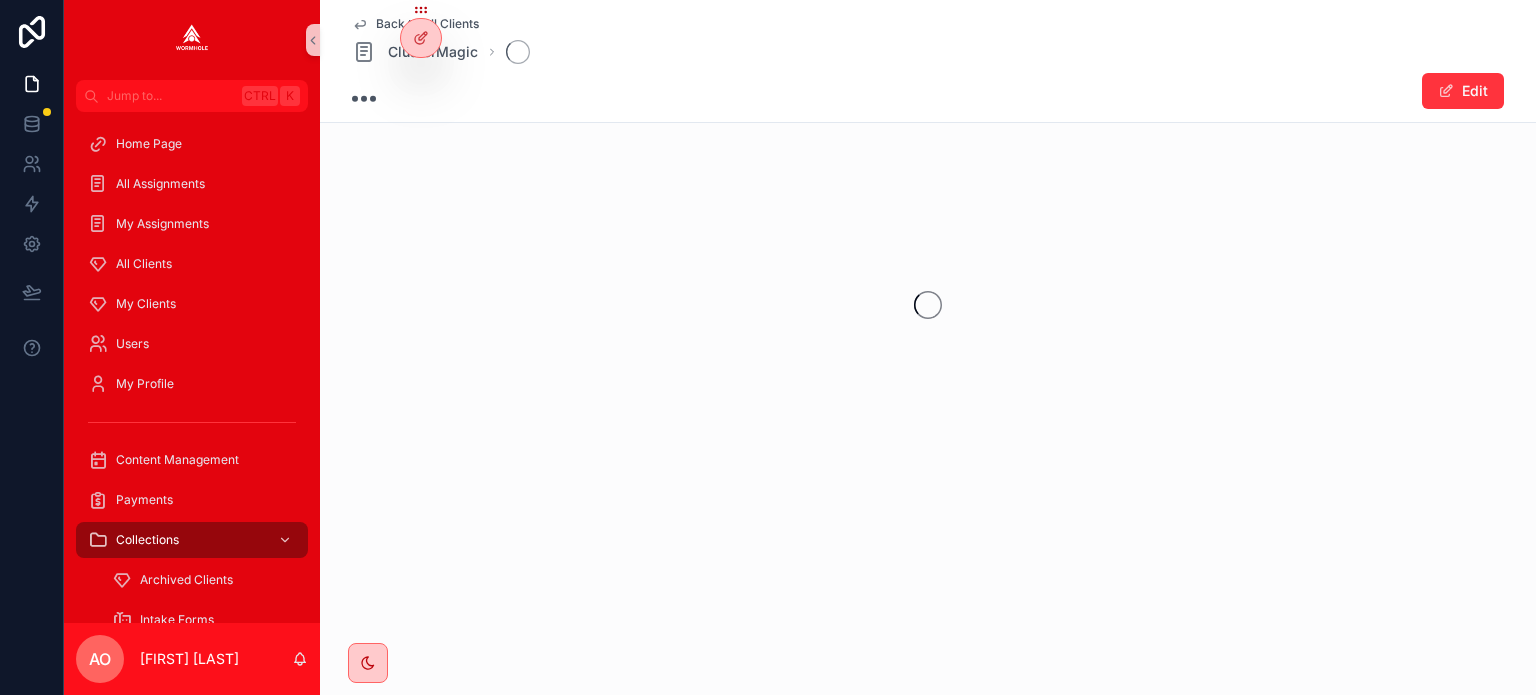 scroll, scrollTop: 0, scrollLeft: 0, axis: both 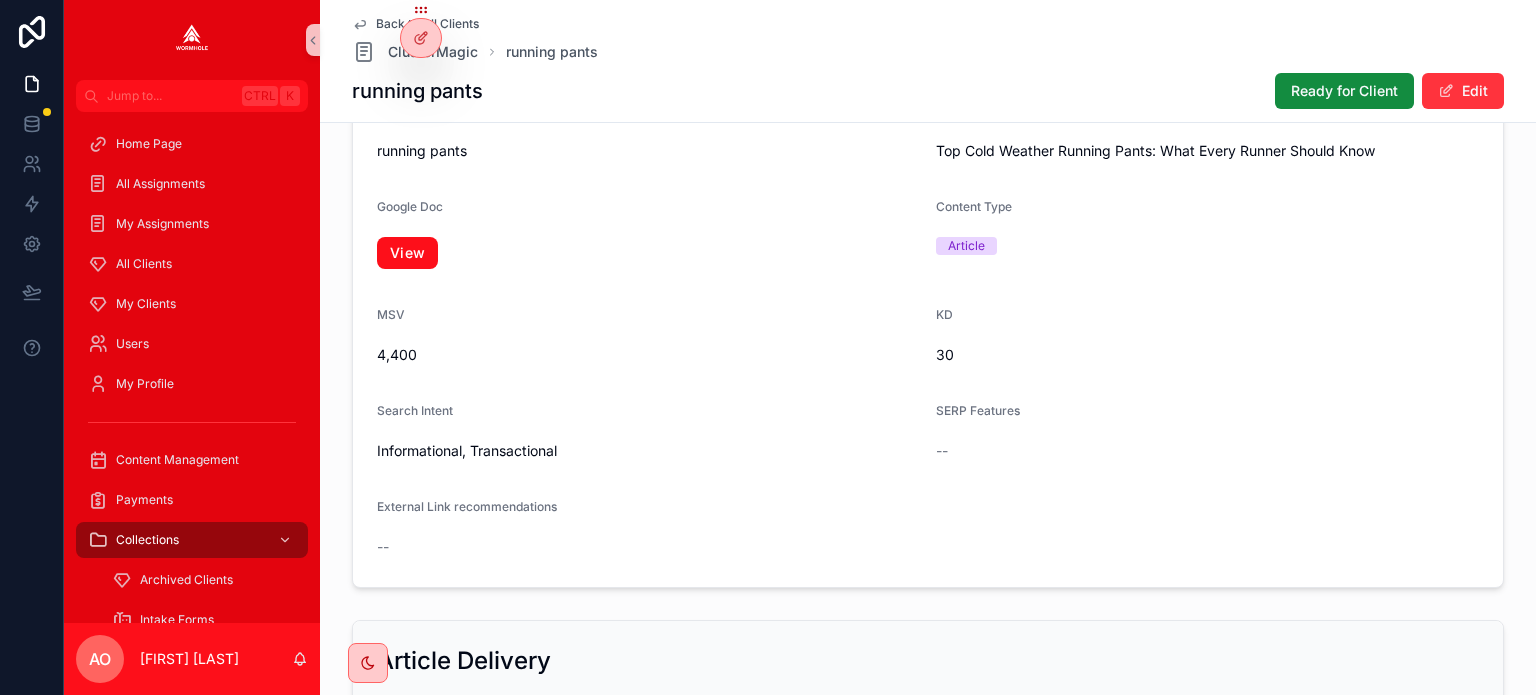 click on "View" at bounding box center [407, 253] 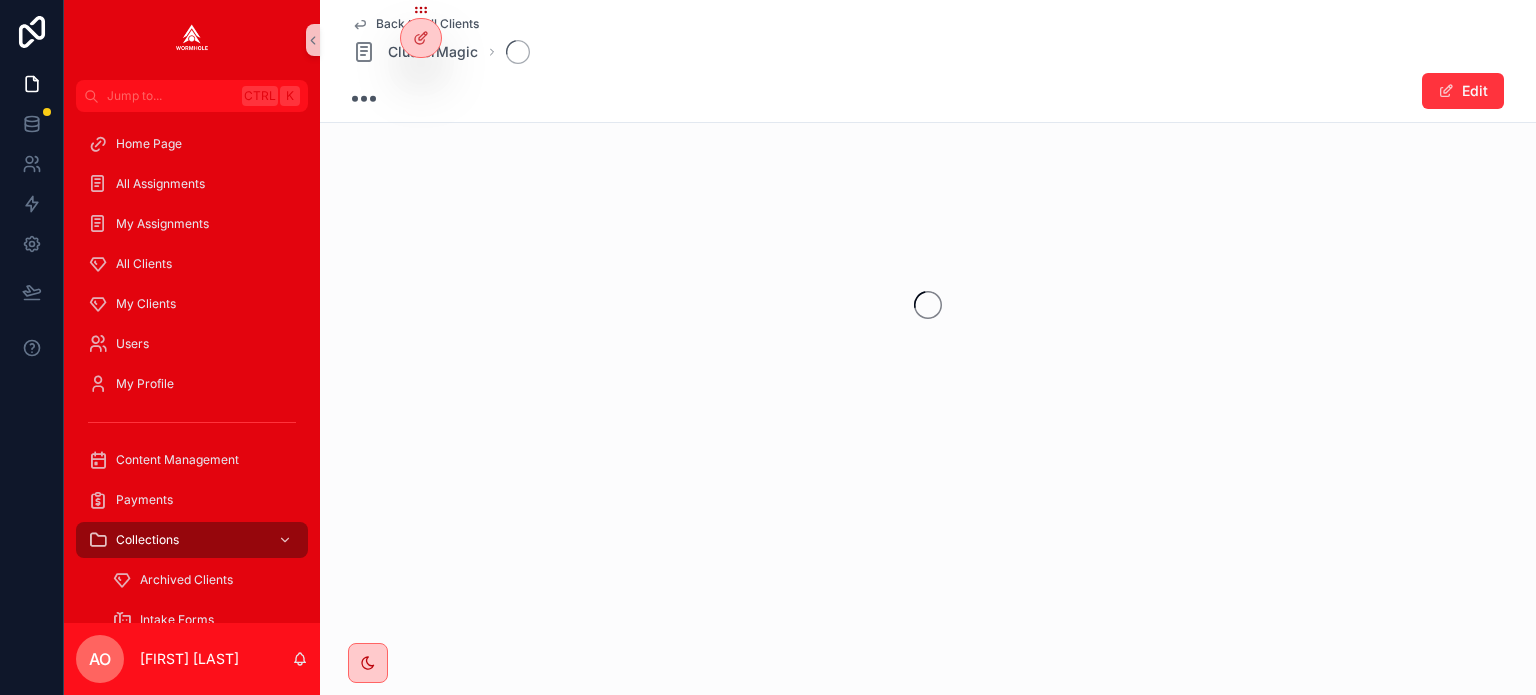 scroll, scrollTop: 0, scrollLeft: 0, axis: both 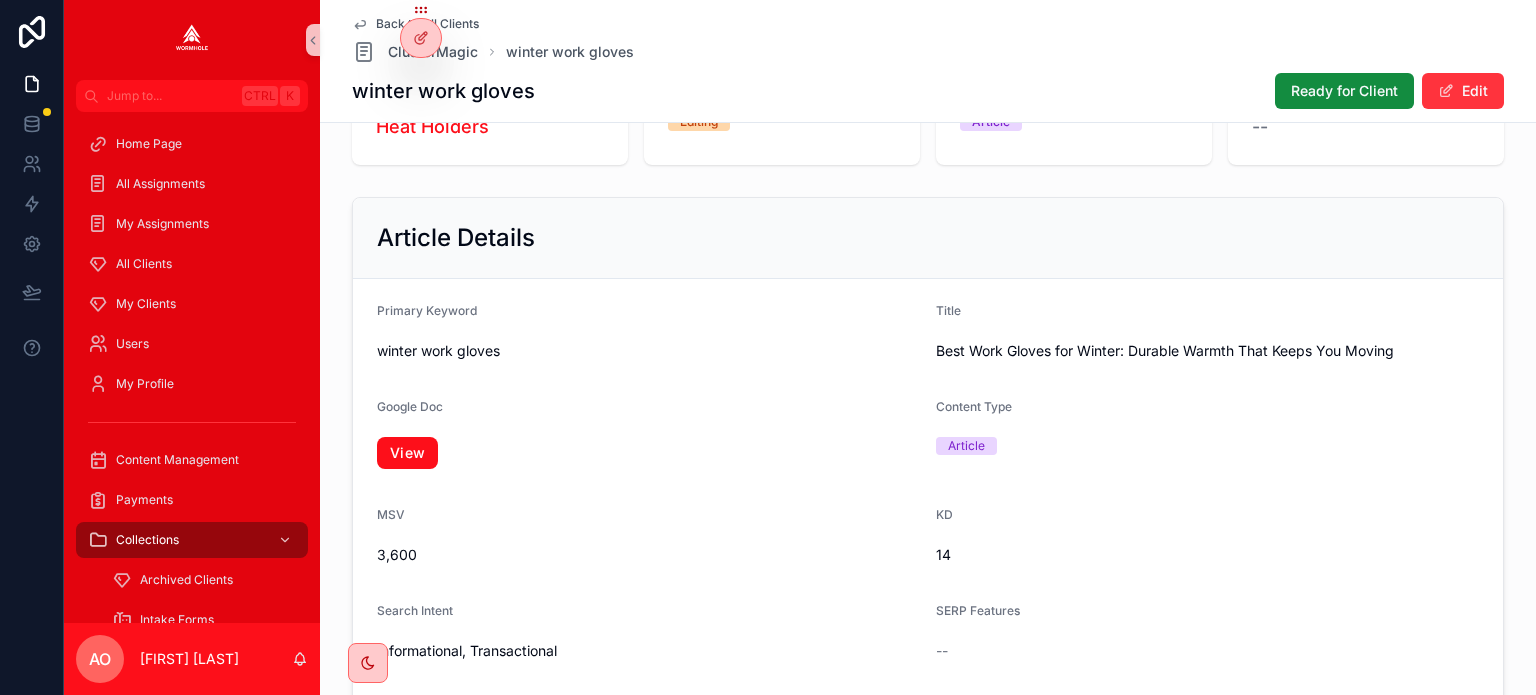 click on "View" at bounding box center [407, 453] 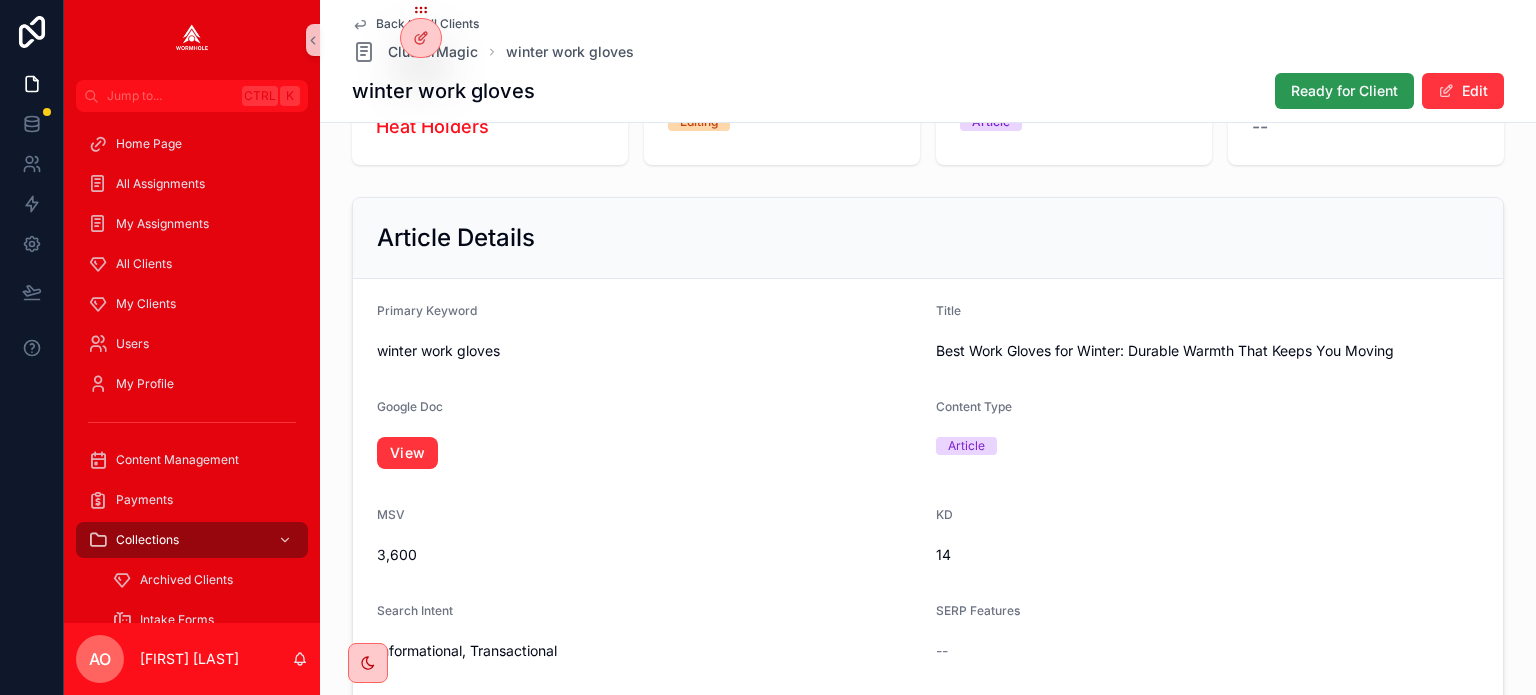 click on "Ready for Client" at bounding box center [1344, 91] 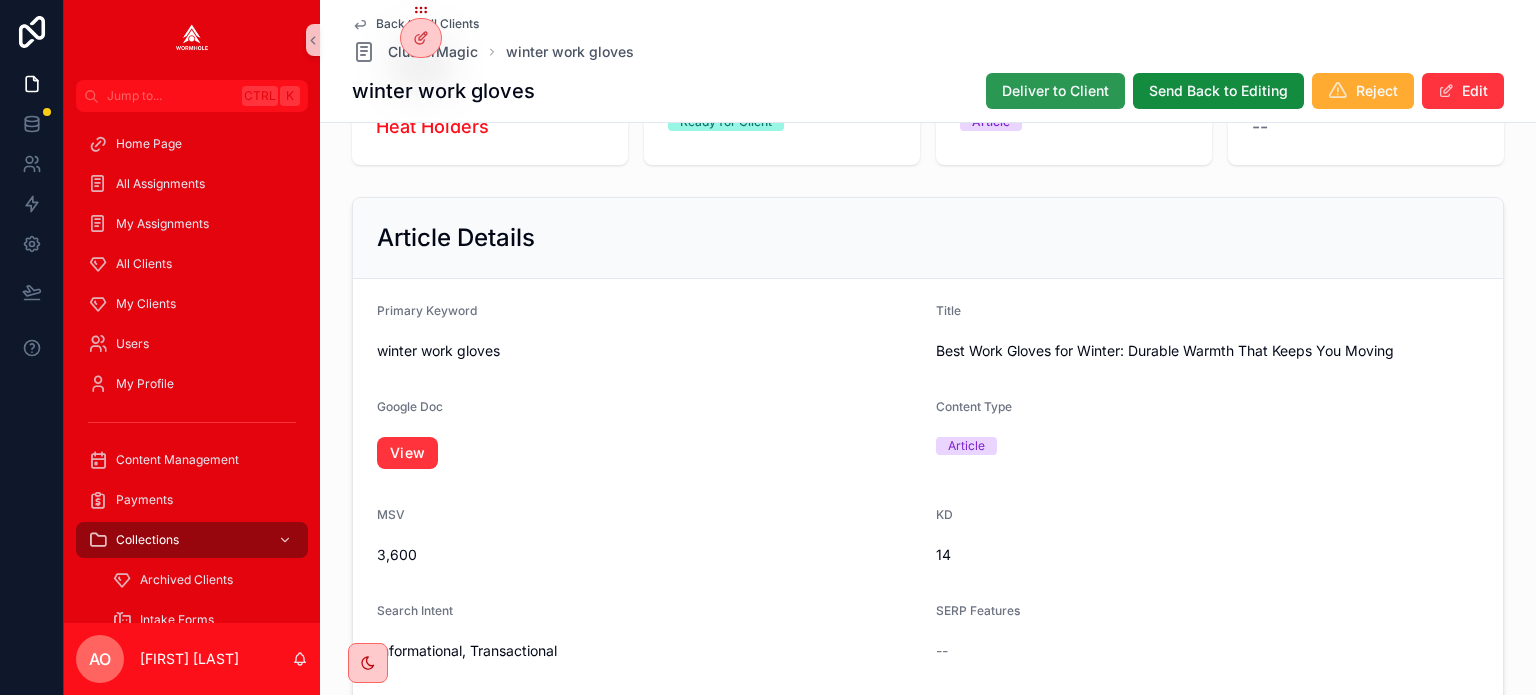 click on "Deliver to Client" at bounding box center [1055, 91] 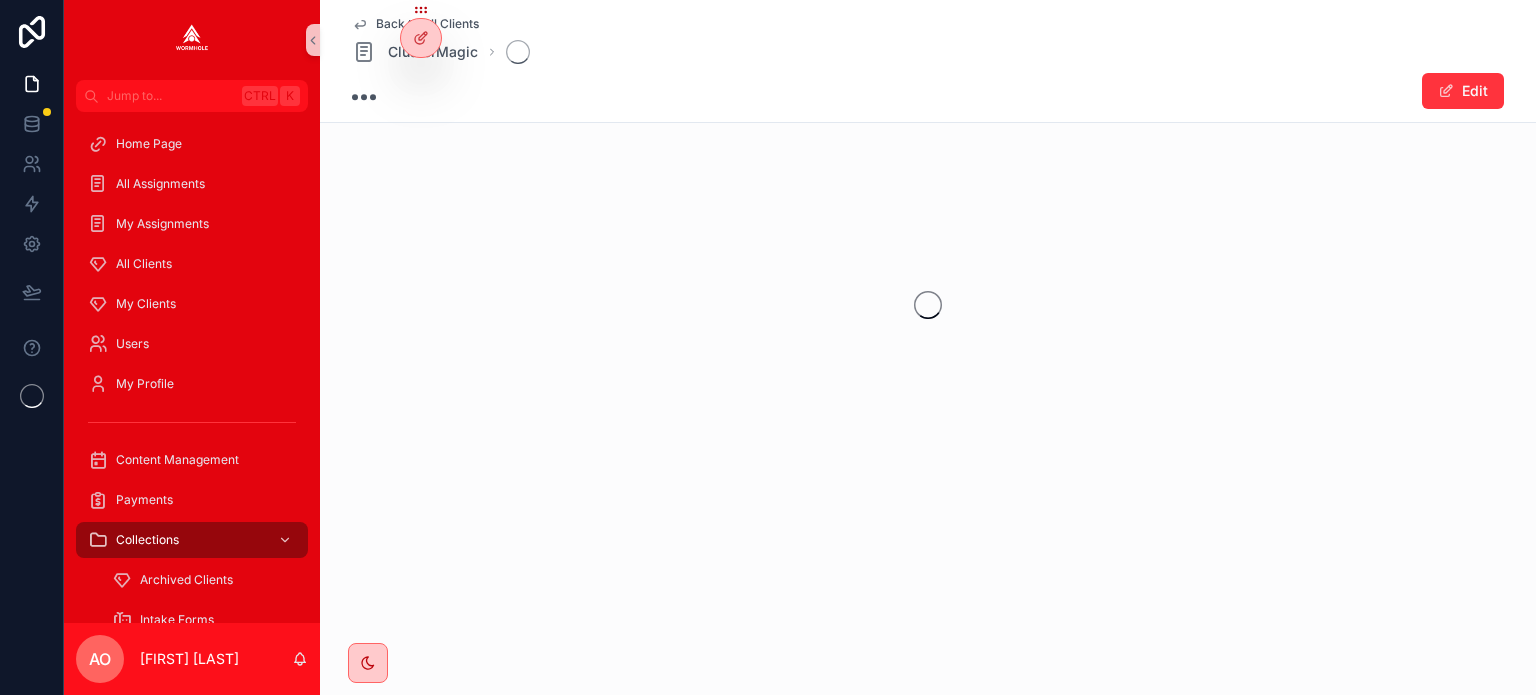 scroll, scrollTop: 0, scrollLeft: 0, axis: both 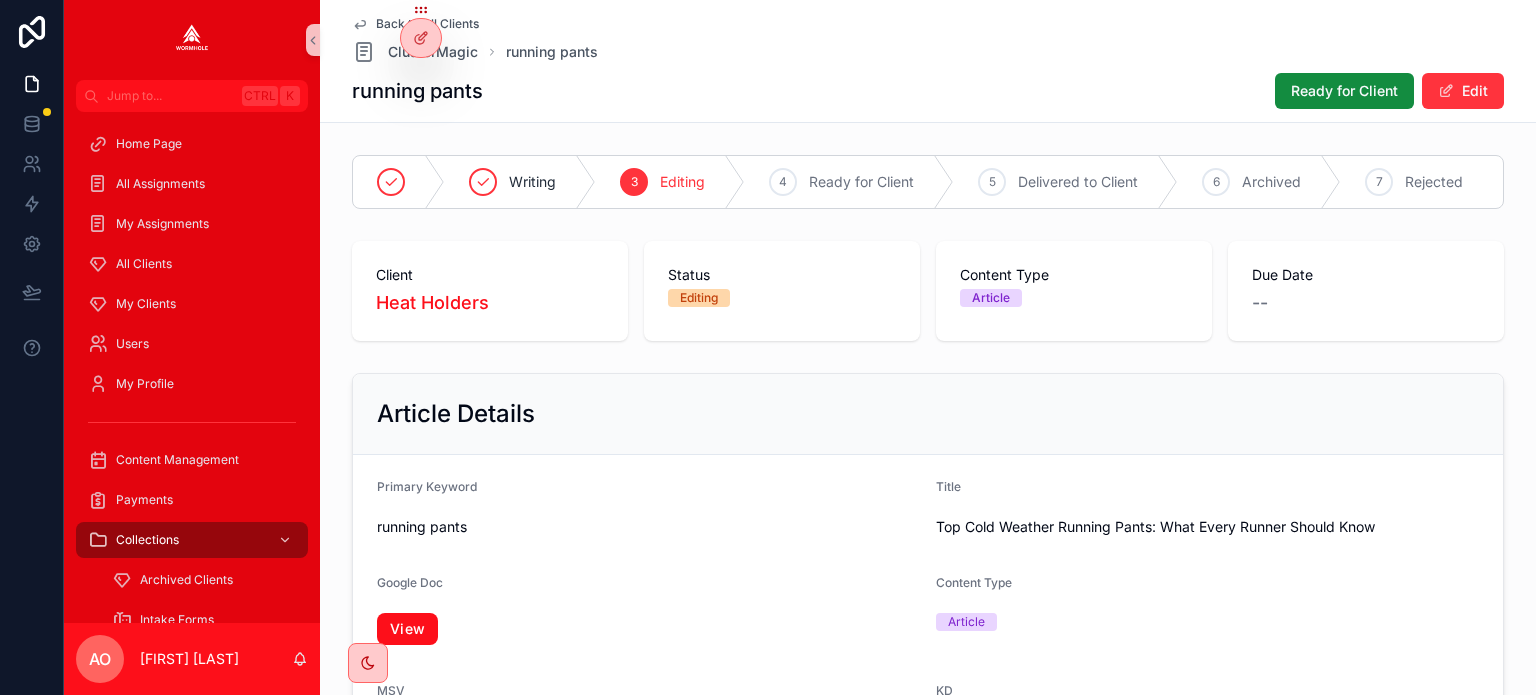 click on "View" at bounding box center (407, 629) 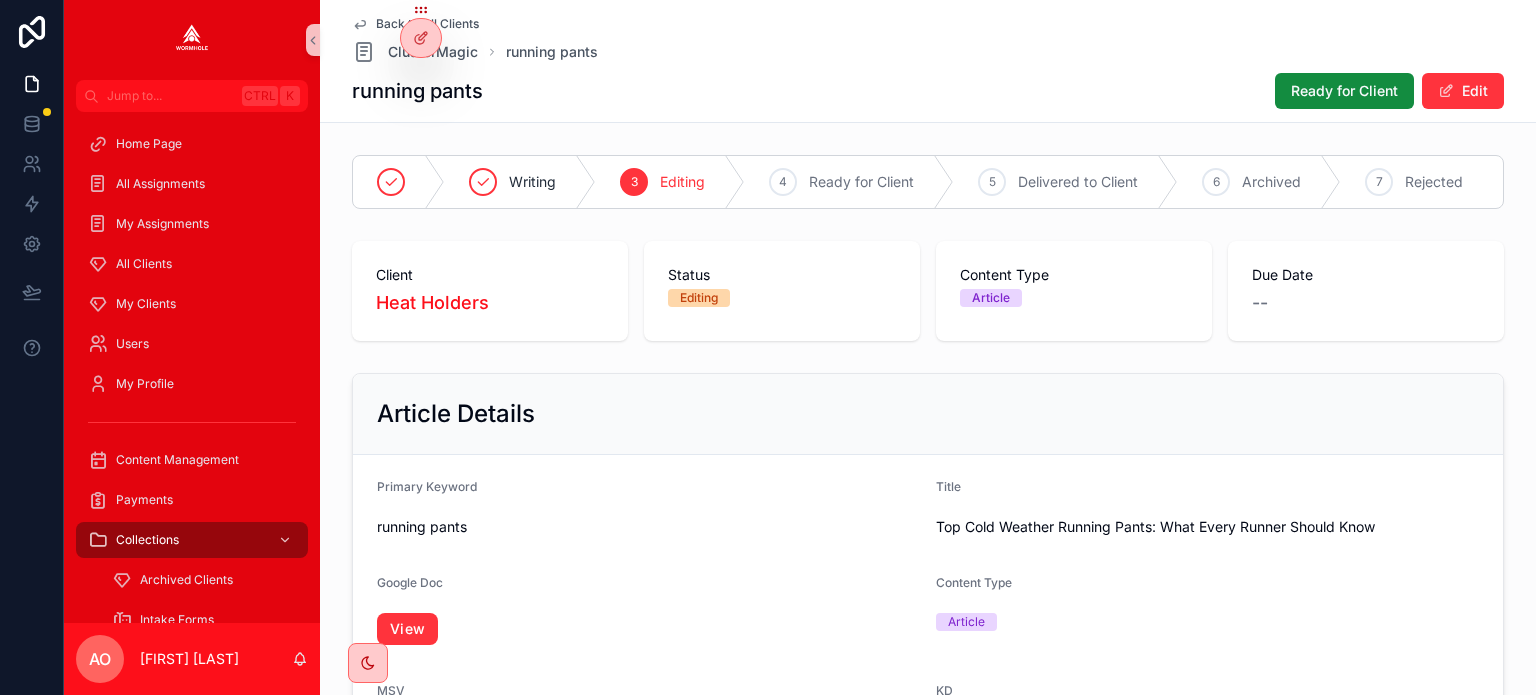 scroll, scrollTop: 1376, scrollLeft: 0, axis: vertical 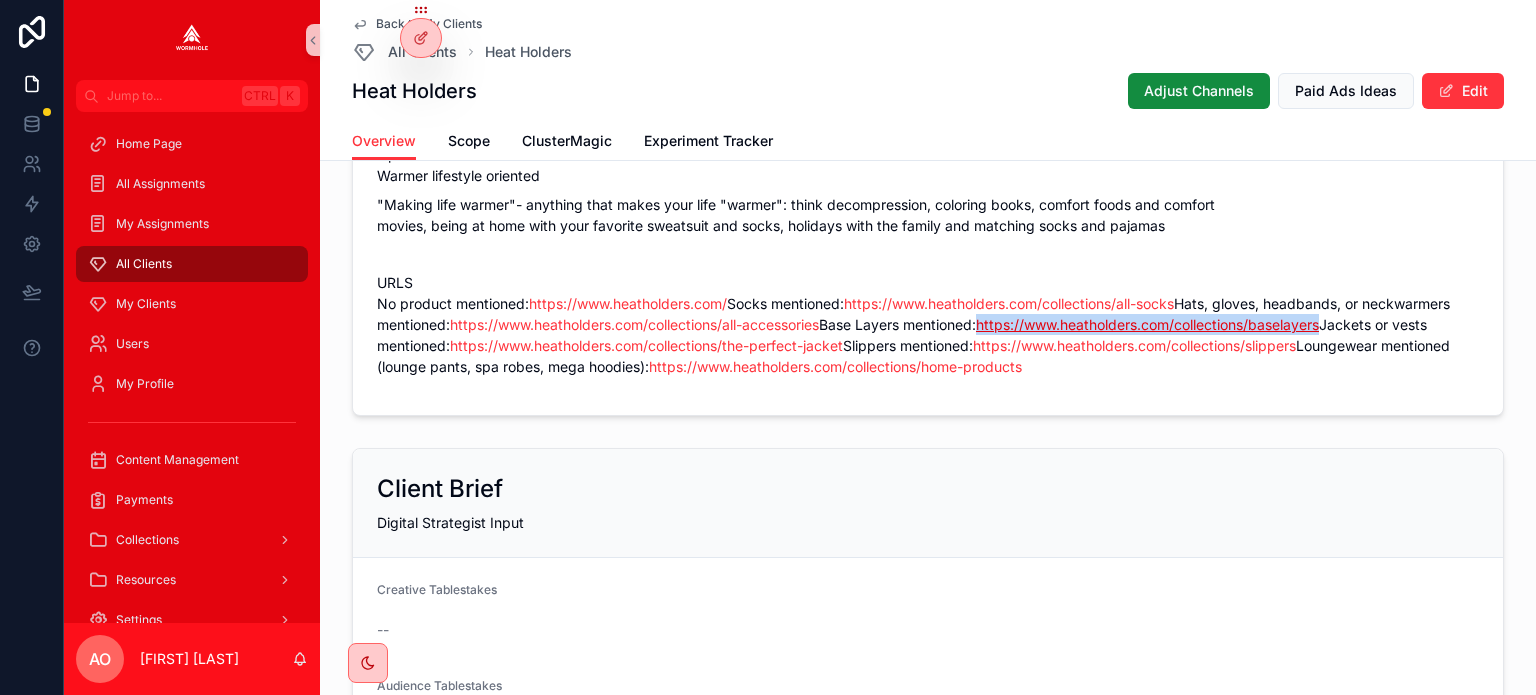 drag, startPoint x: 899, startPoint y: 407, endPoint x: 532, endPoint y: 403, distance: 367.0218 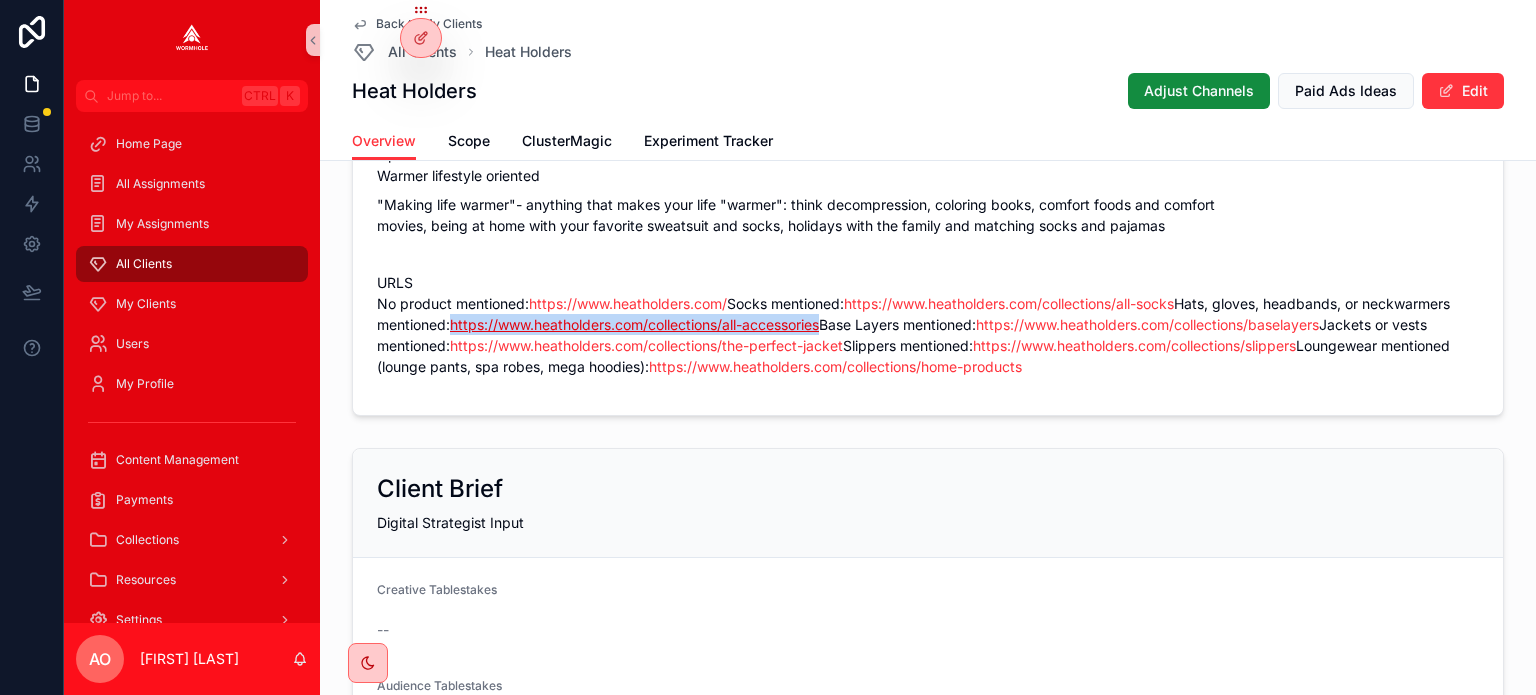 drag, startPoint x: 1119, startPoint y: 385, endPoint x: 732, endPoint y: 383, distance: 387.00516 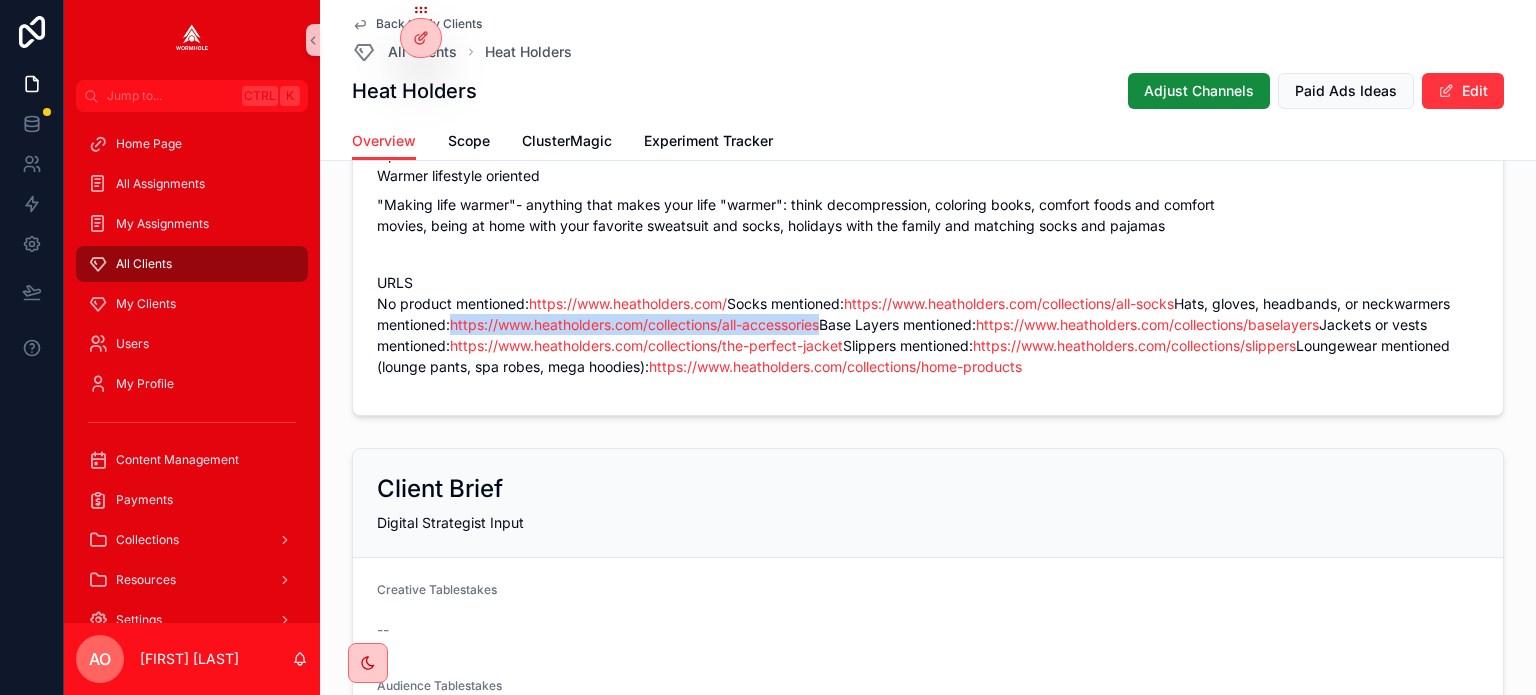 drag, startPoint x: 1120, startPoint y: 383, endPoint x: 728, endPoint y: 388, distance: 392.0319 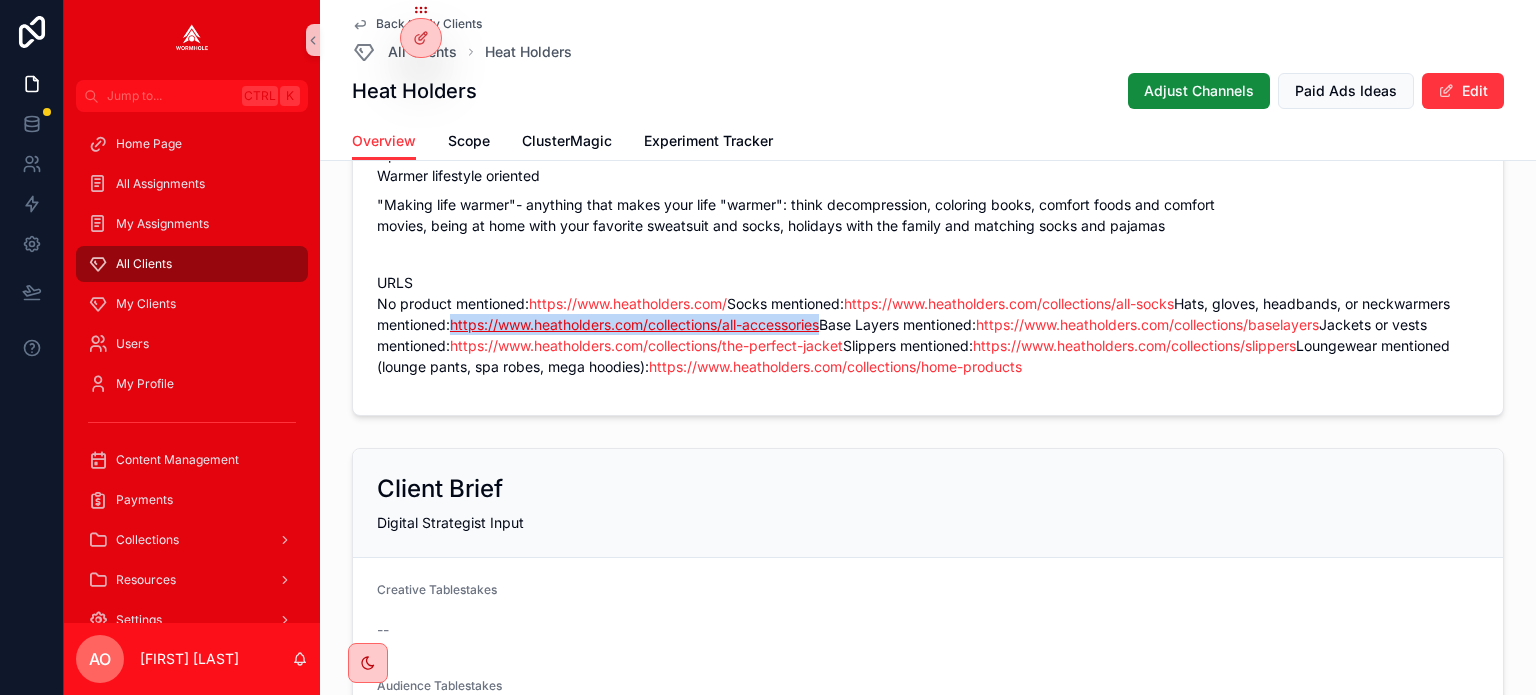 copy on "https://www.heatholders.com/collections/all-accessories" 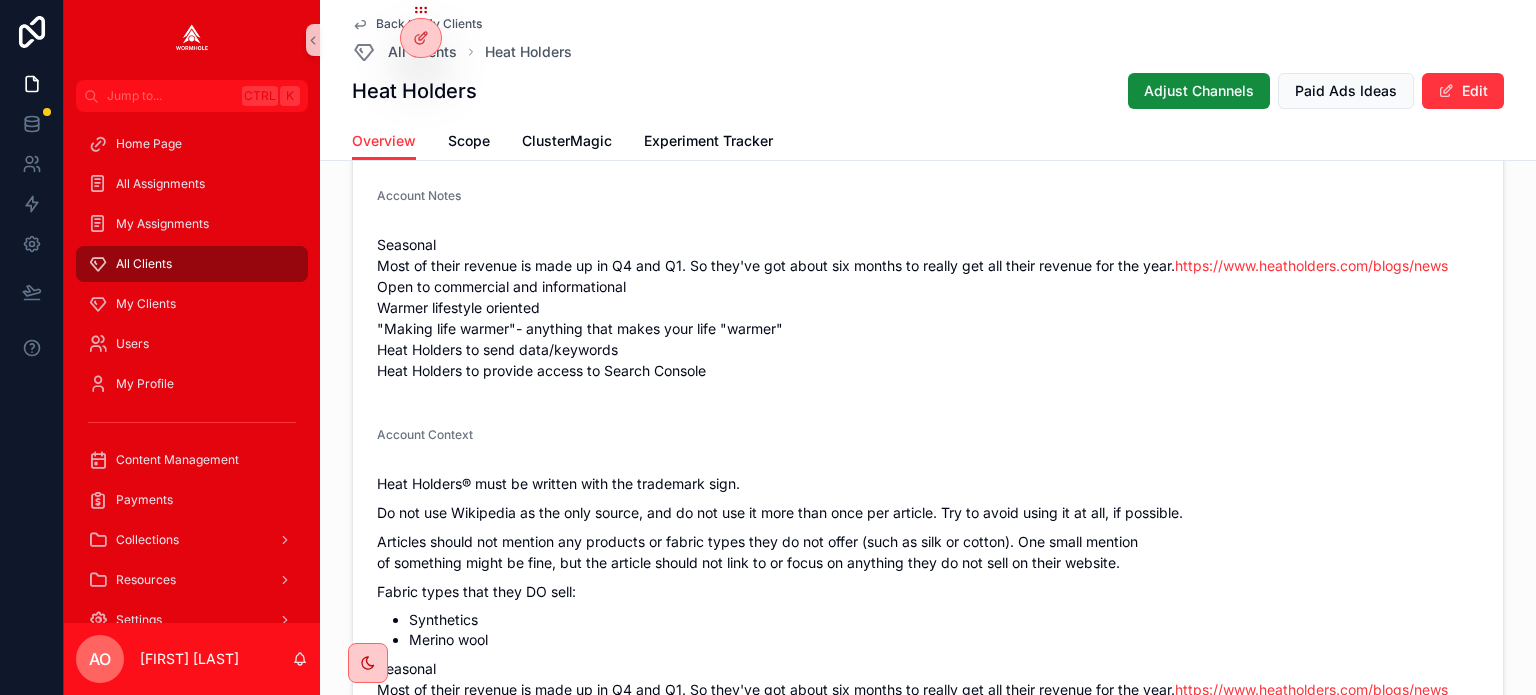 scroll, scrollTop: 1200, scrollLeft: 0, axis: vertical 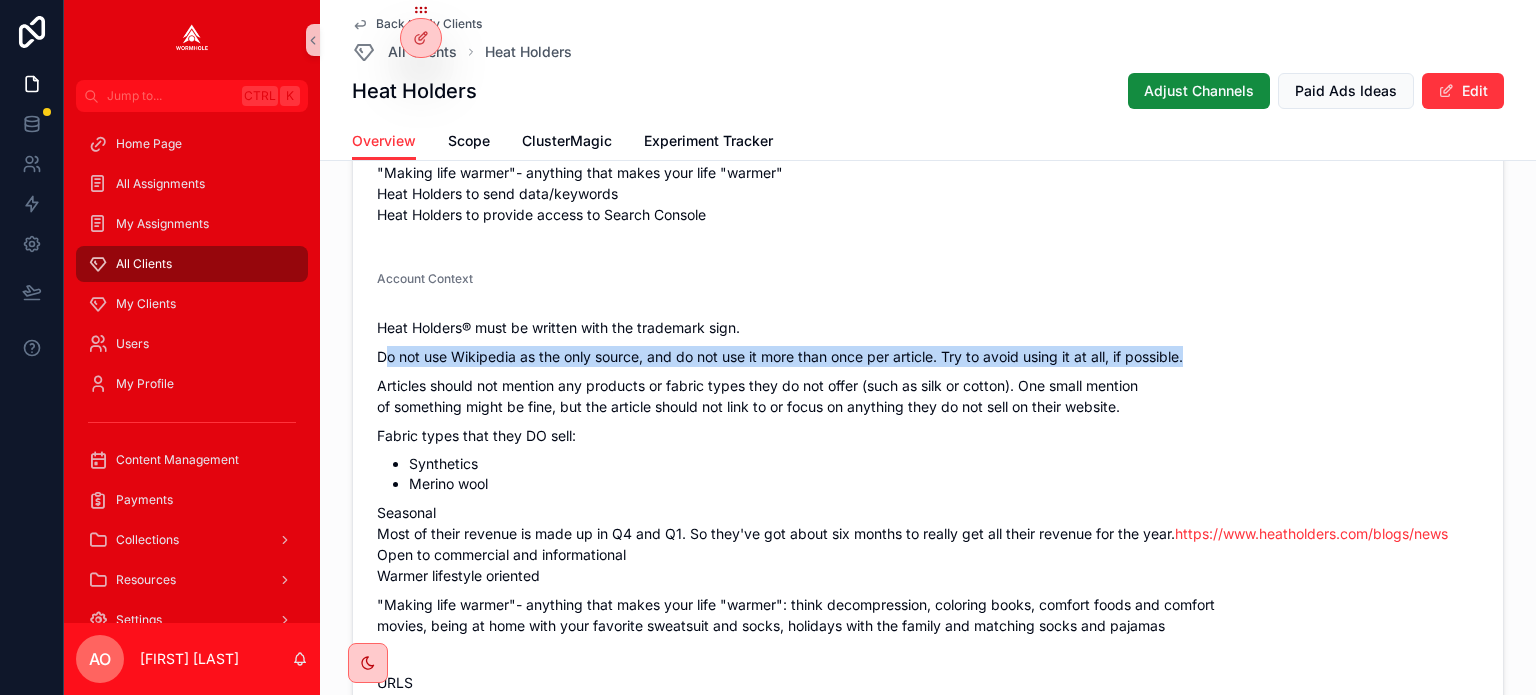 drag, startPoint x: 436, startPoint y: 371, endPoint x: 1193, endPoint y: 384, distance: 757.11163 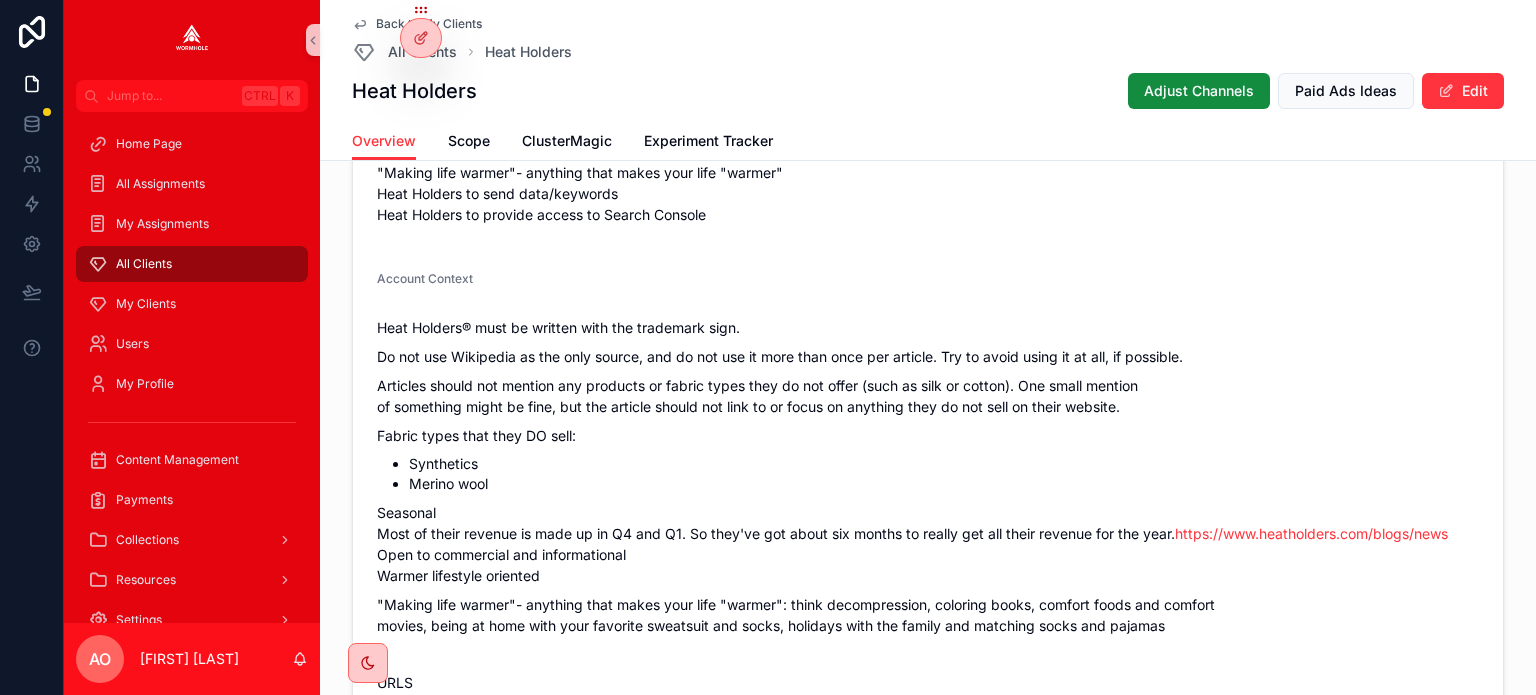 click on "Fabric types that they DO sell:" at bounding box center (928, 435) 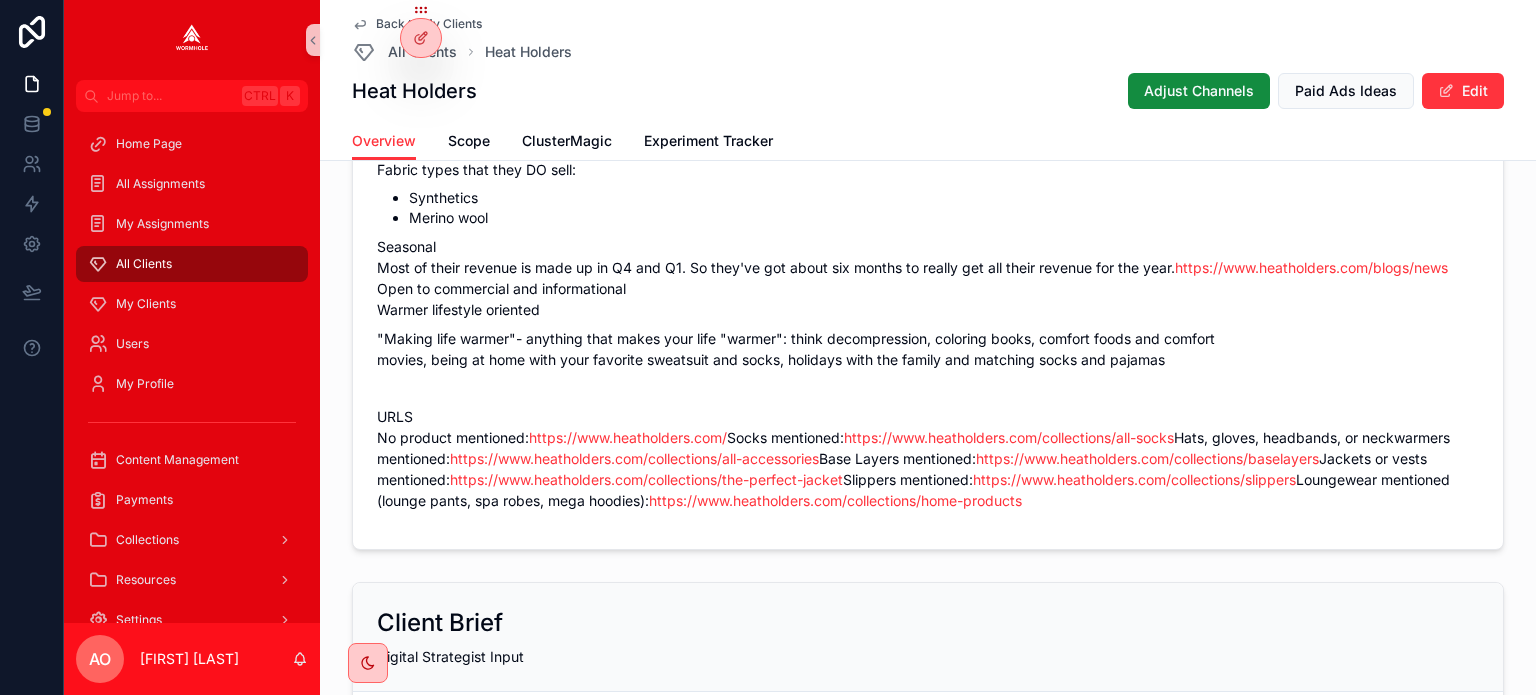 scroll, scrollTop: 1700, scrollLeft: 0, axis: vertical 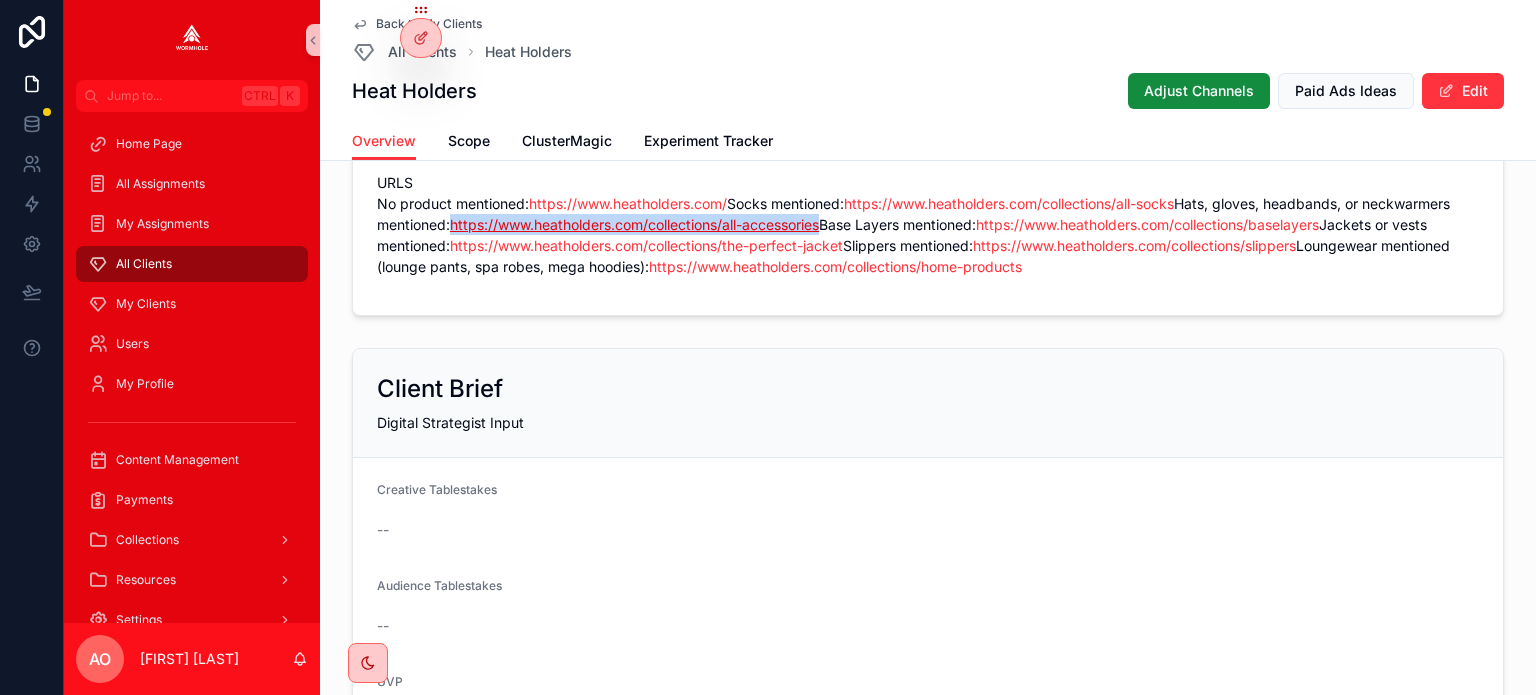drag, startPoint x: 1121, startPoint y: 286, endPoint x: 731, endPoint y: 291, distance: 390.03204 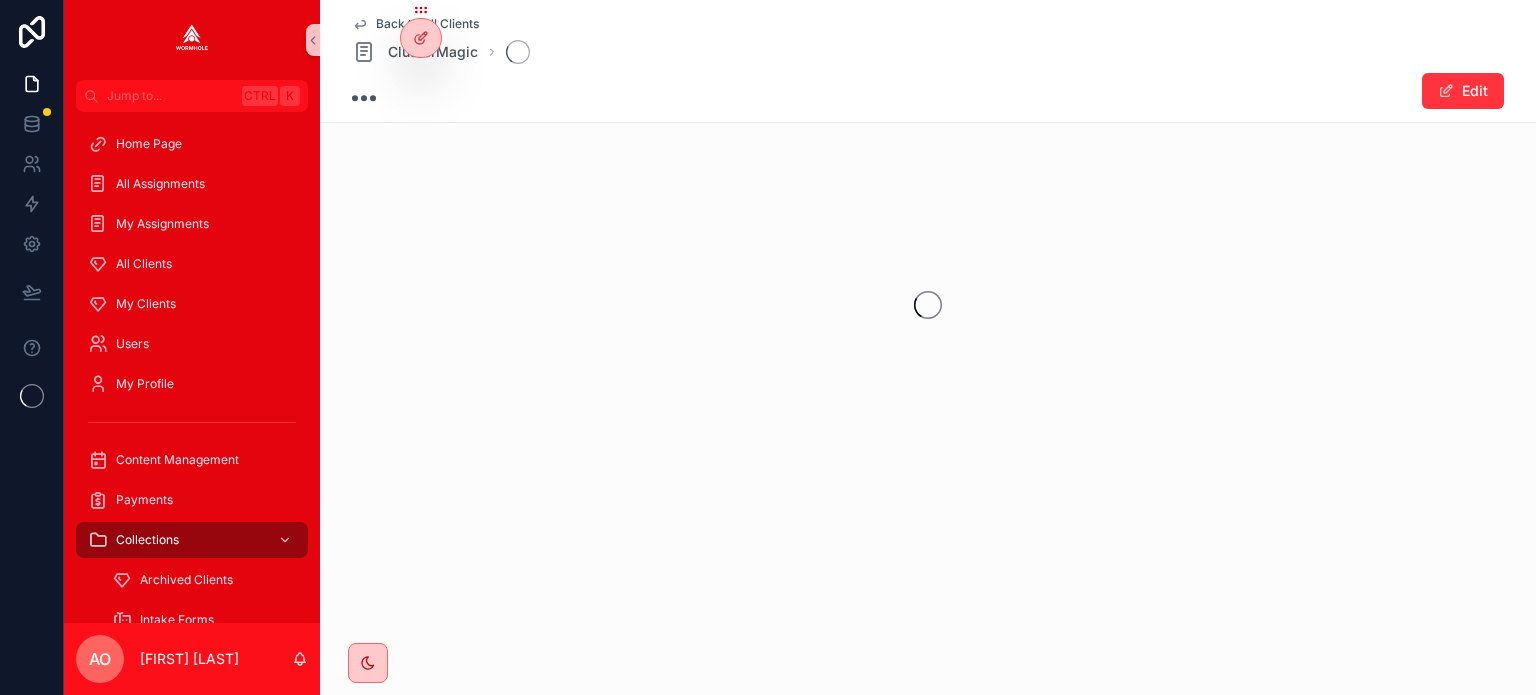 scroll, scrollTop: 0, scrollLeft: 0, axis: both 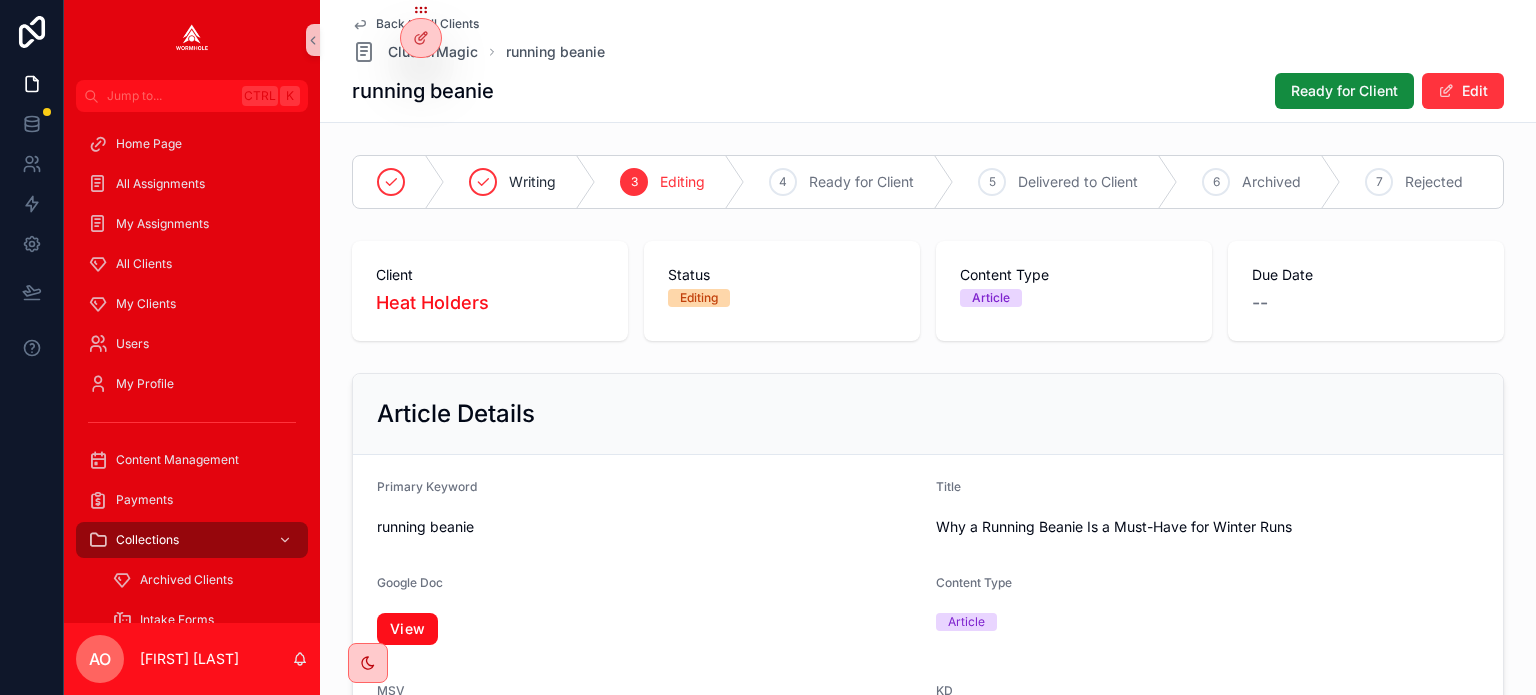 click on "View" at bounding box center [407, 629] 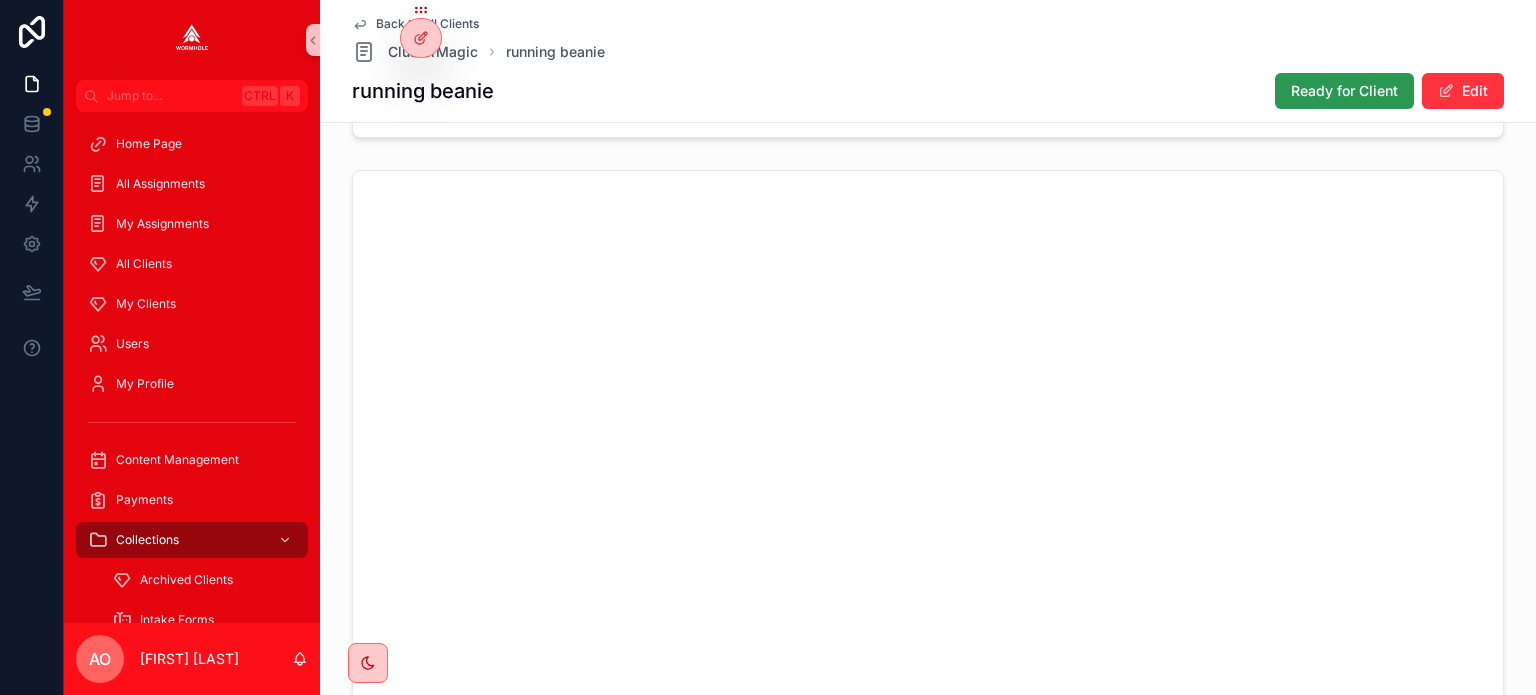 click on "Ready for Client" at bounding box center [1344, 91] 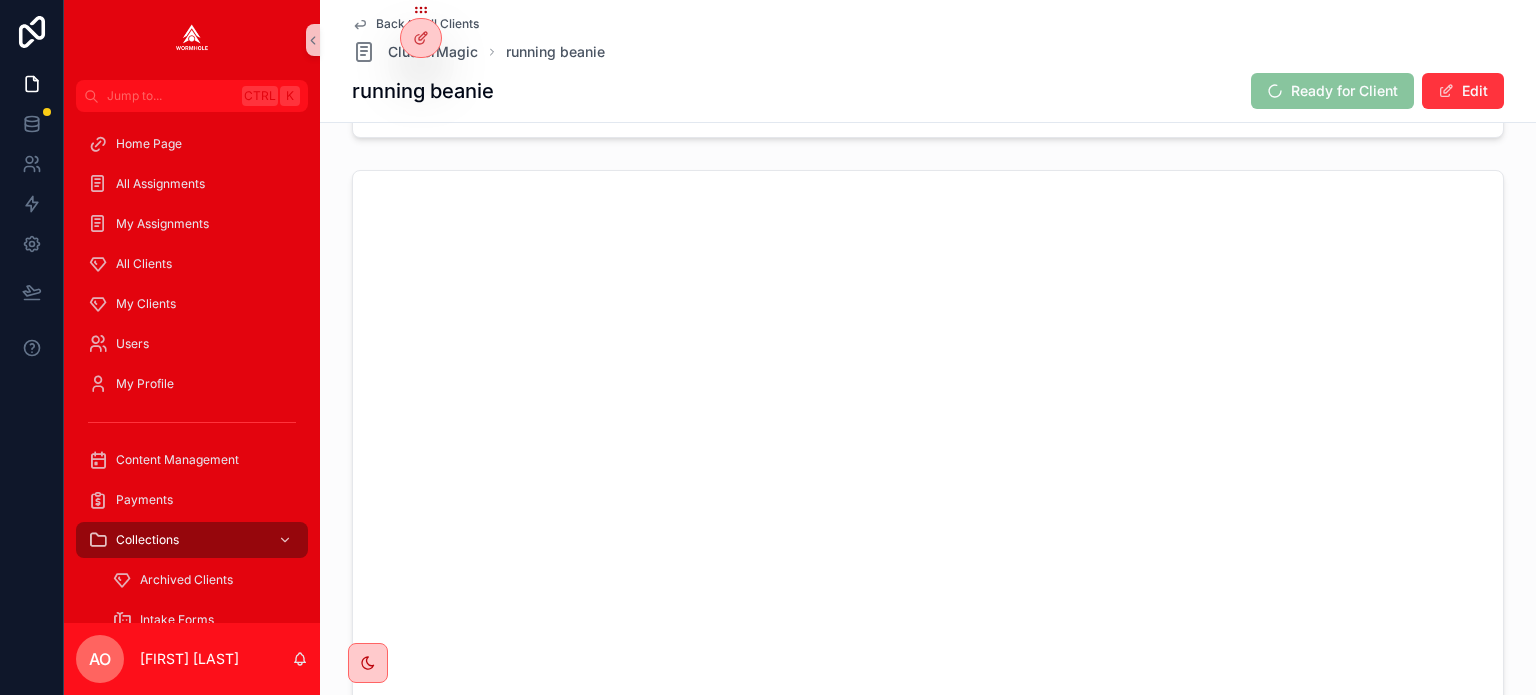 scroll, scrollTop: 1360, scrollLeft: 0, axis: vertical 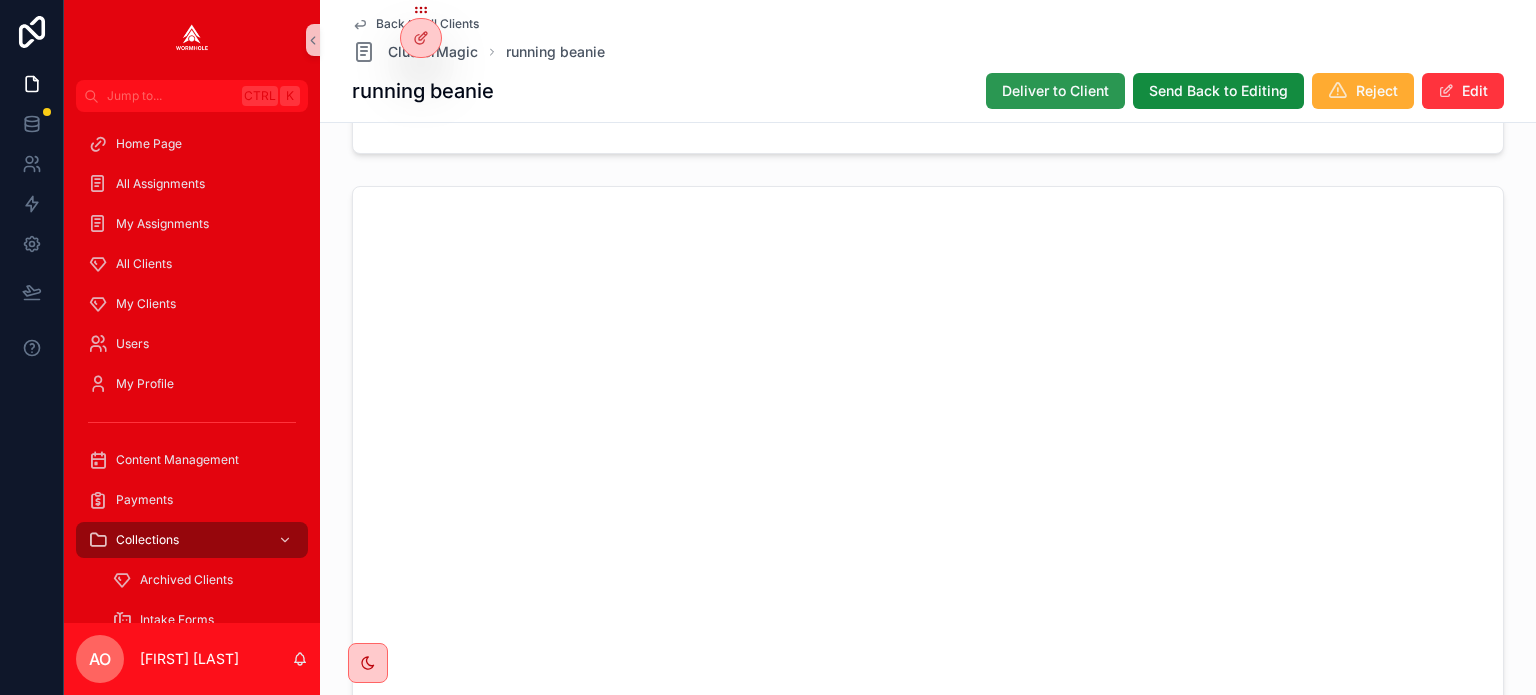 click on "Deliver to Client" at bounding box center (1055, 91) 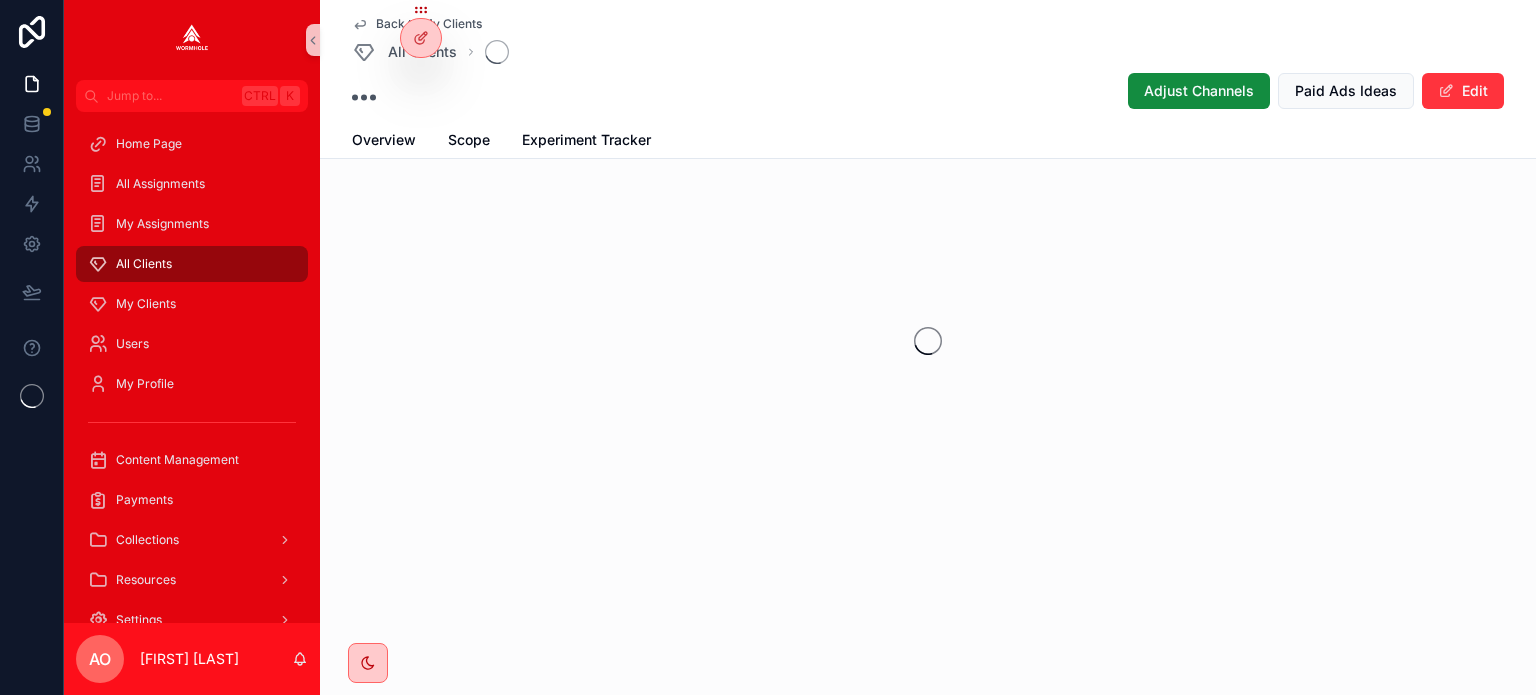 scroll, scrollTop: 0, scrollLeft: 0, axis: both 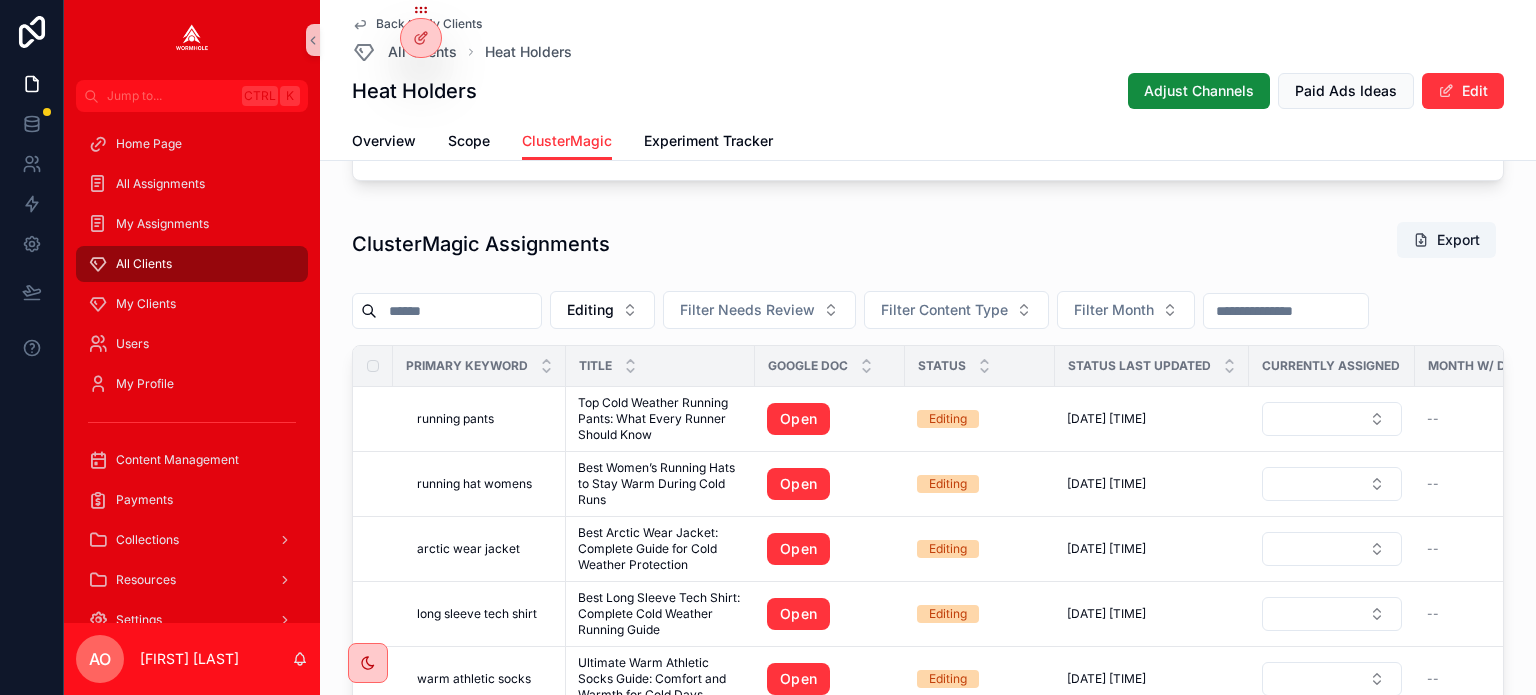 drag, startPoint x: 656, startPoint y: 478, endPoint x: 1028, endPoint y: 248, distance: 437.36026 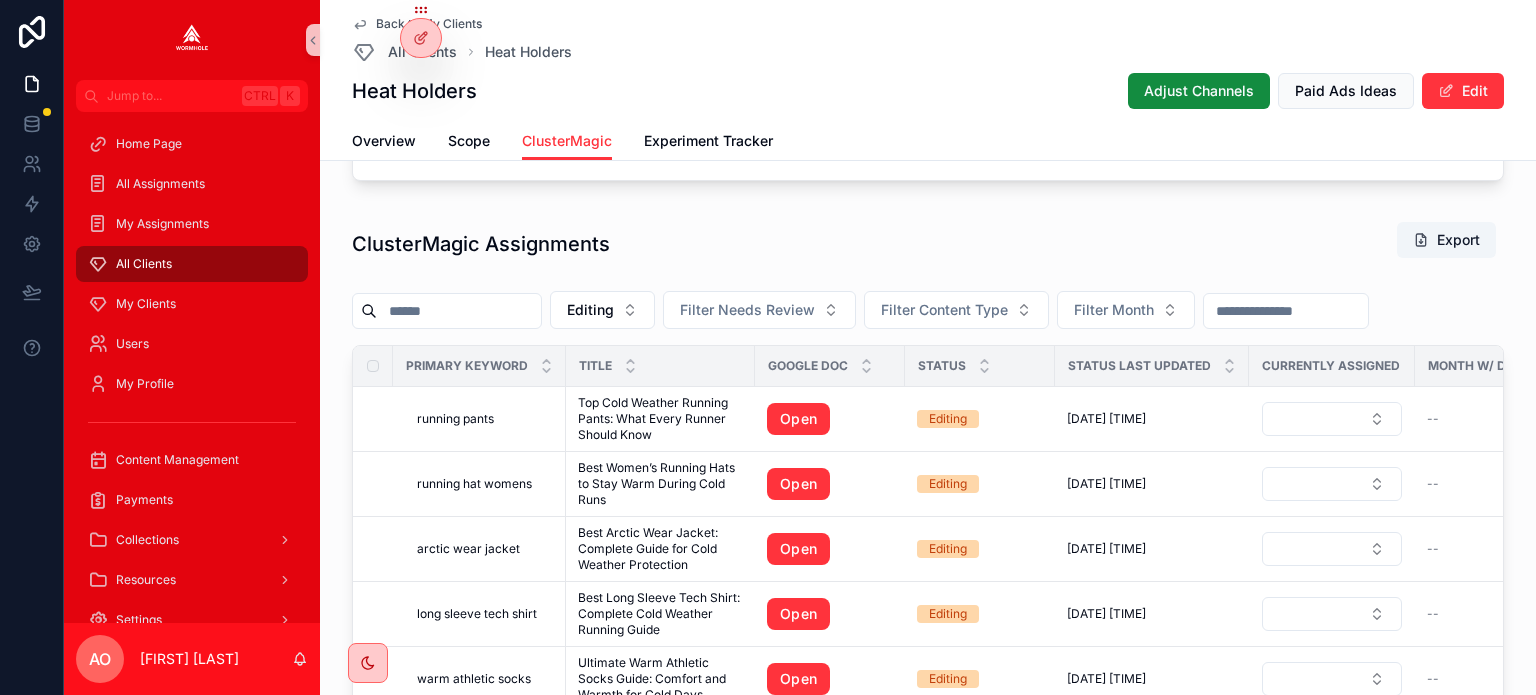 click on "ClusterMagic Assignments Export" at bounding box center (928, 244) 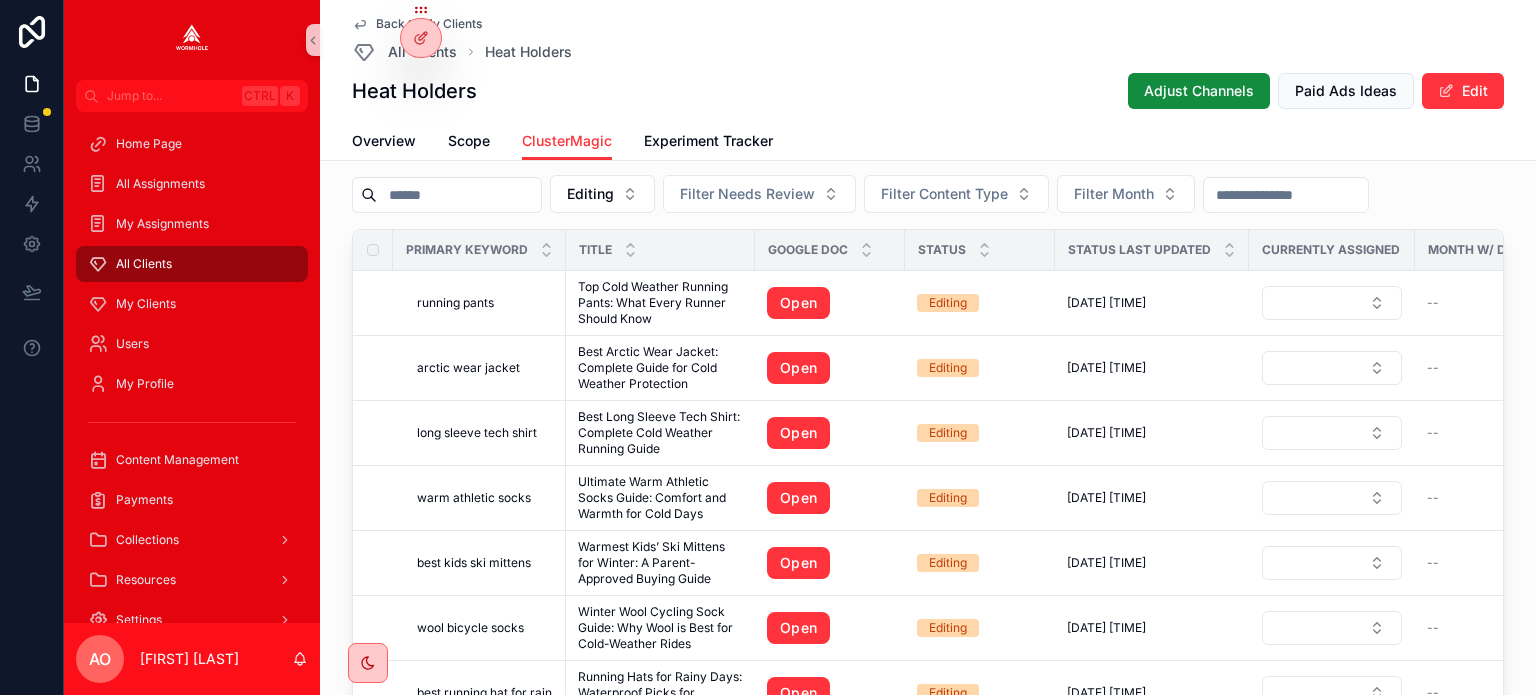 scroll, scrollTop: 1213, scrollLeft: 0, axis: vertical 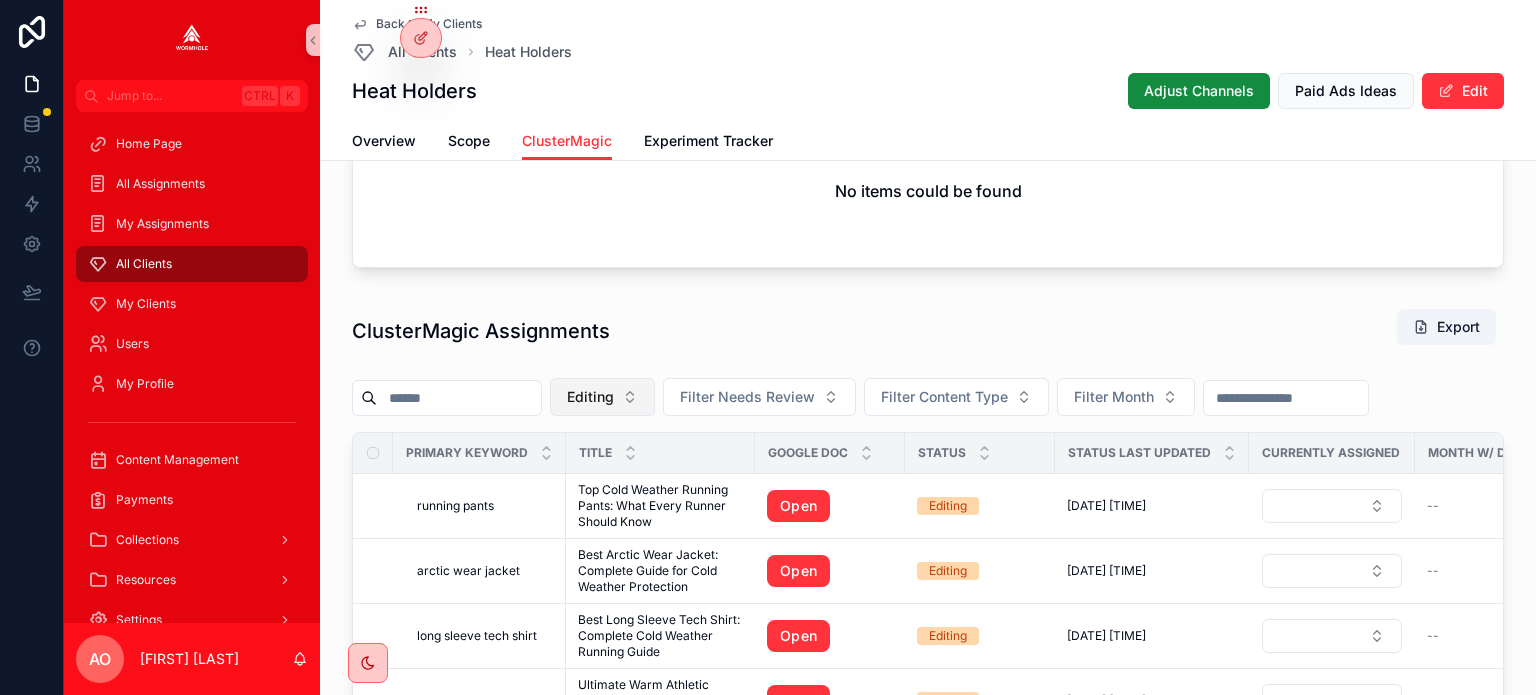 click on "Editing" at bounding box center [602, 397] 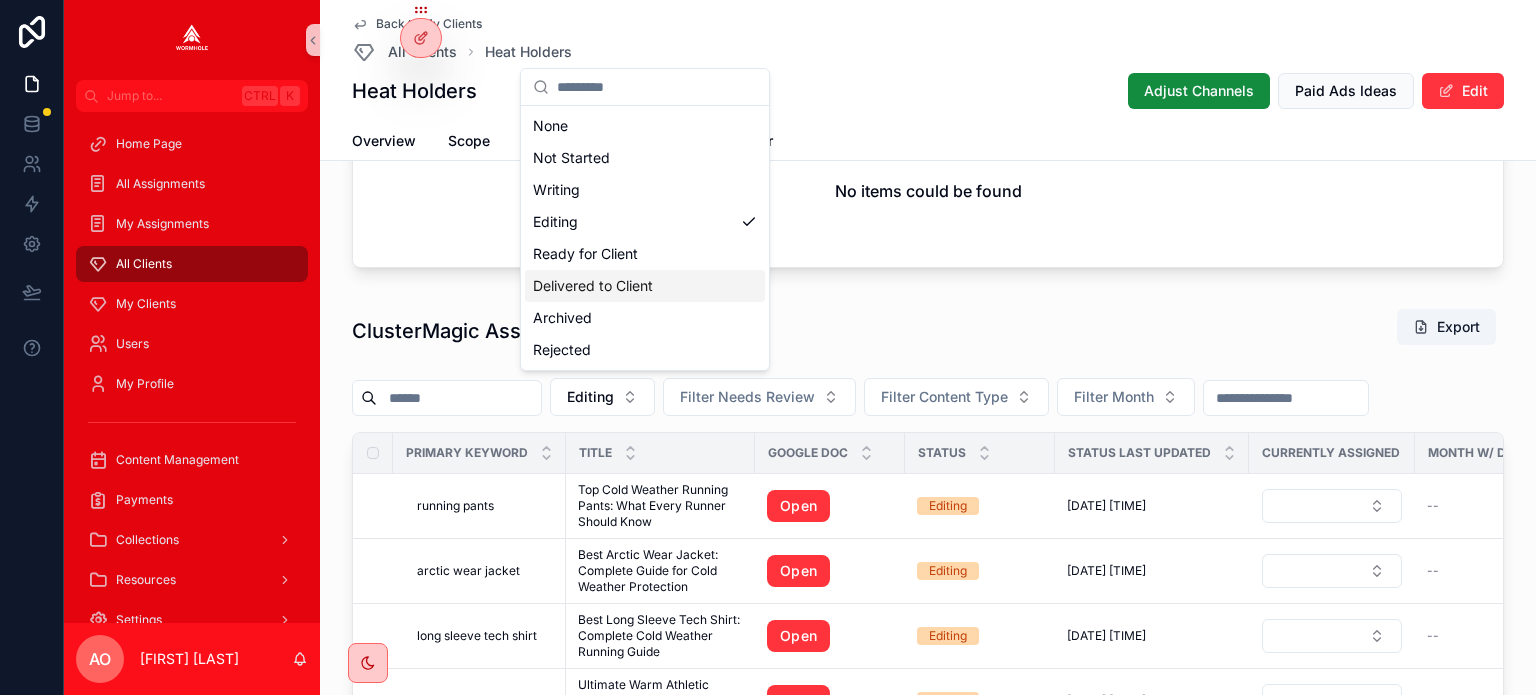 click on "Delivered to Client" at bounding box center (645, 286) 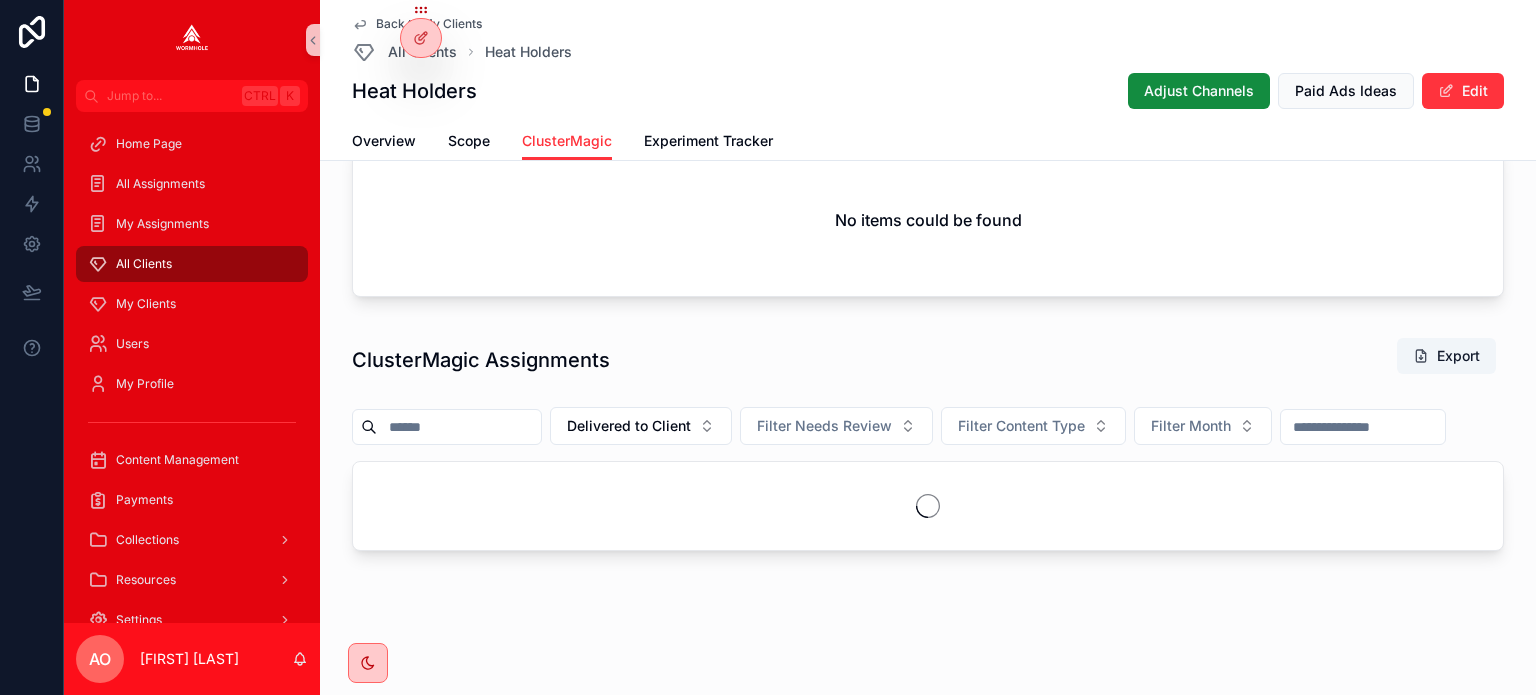 scroll, scrollTop: 1224, scrollLeft: 0, axis: vertical 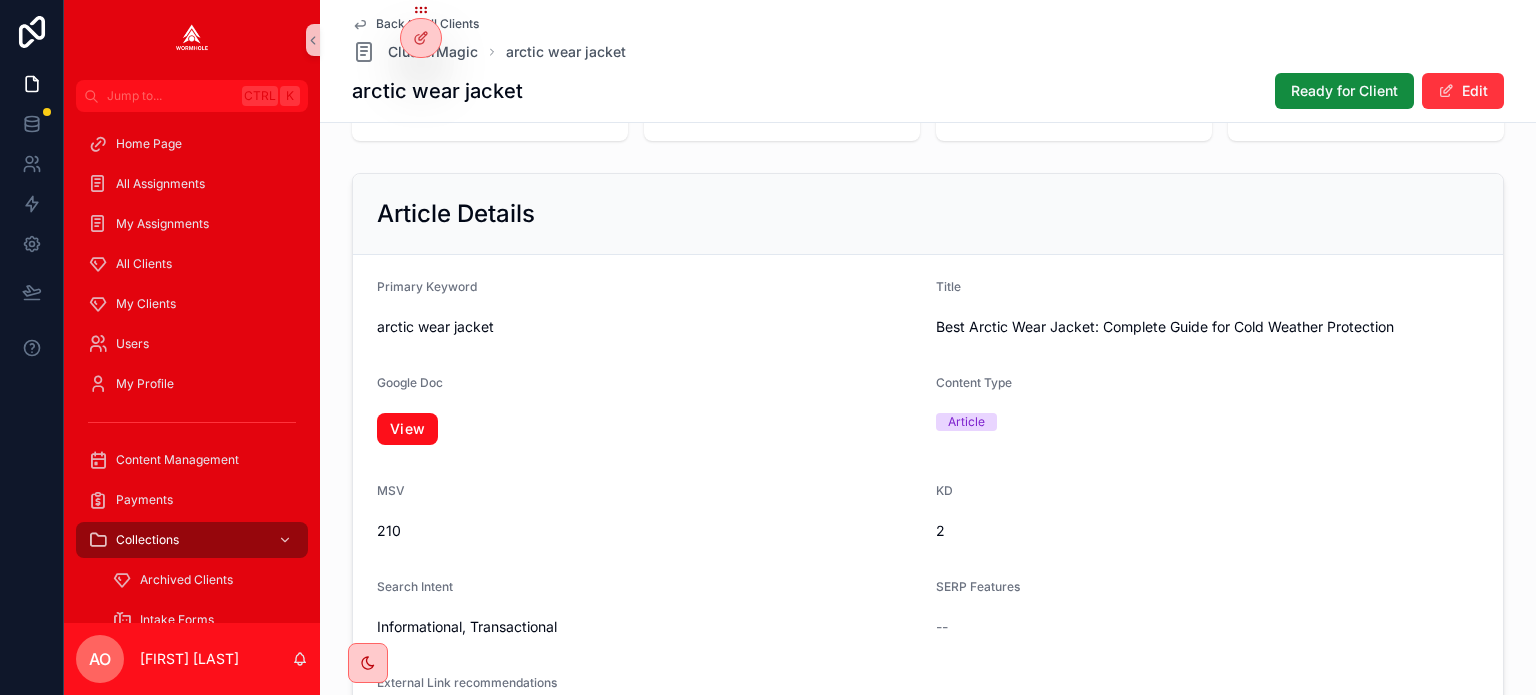 click on "View" at bounding box center [407, 429] 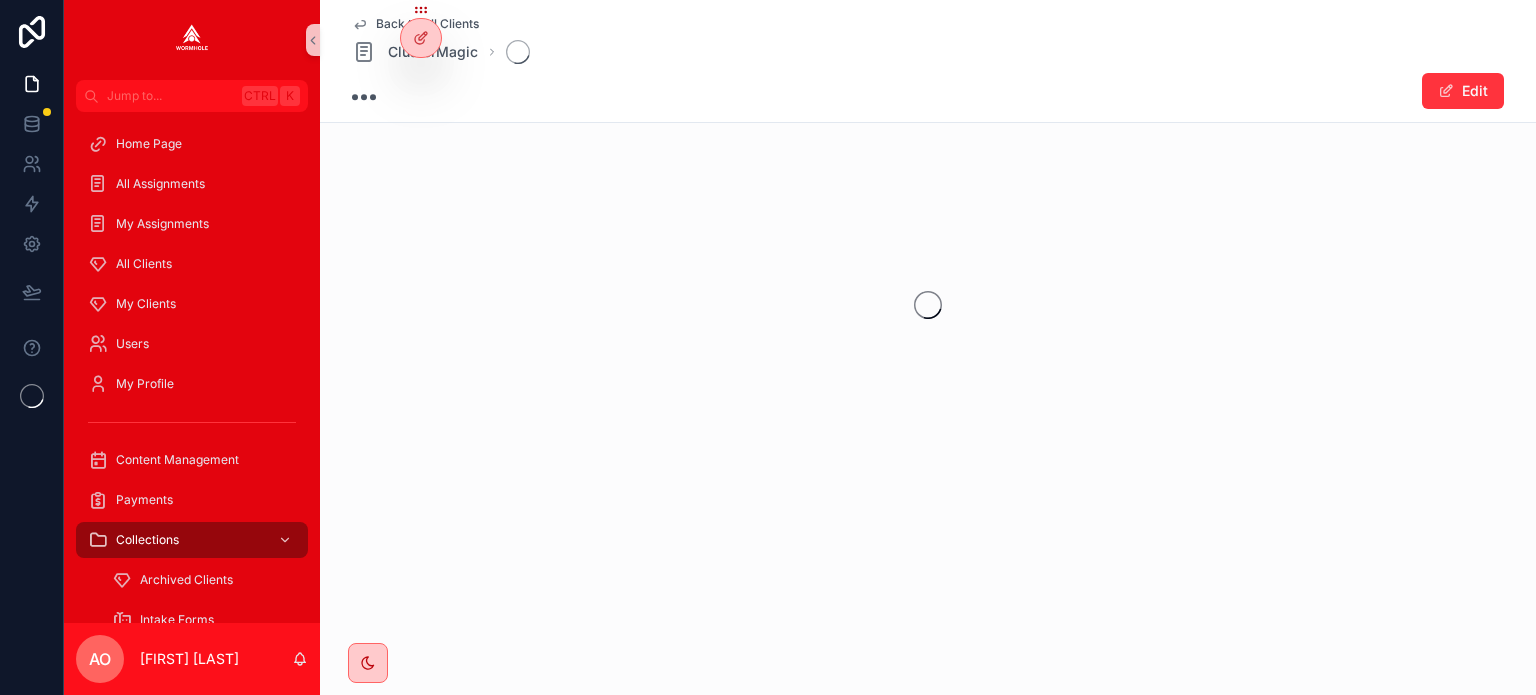 scroll, scrollTop: 0, scrollLeft: 0, axis: both 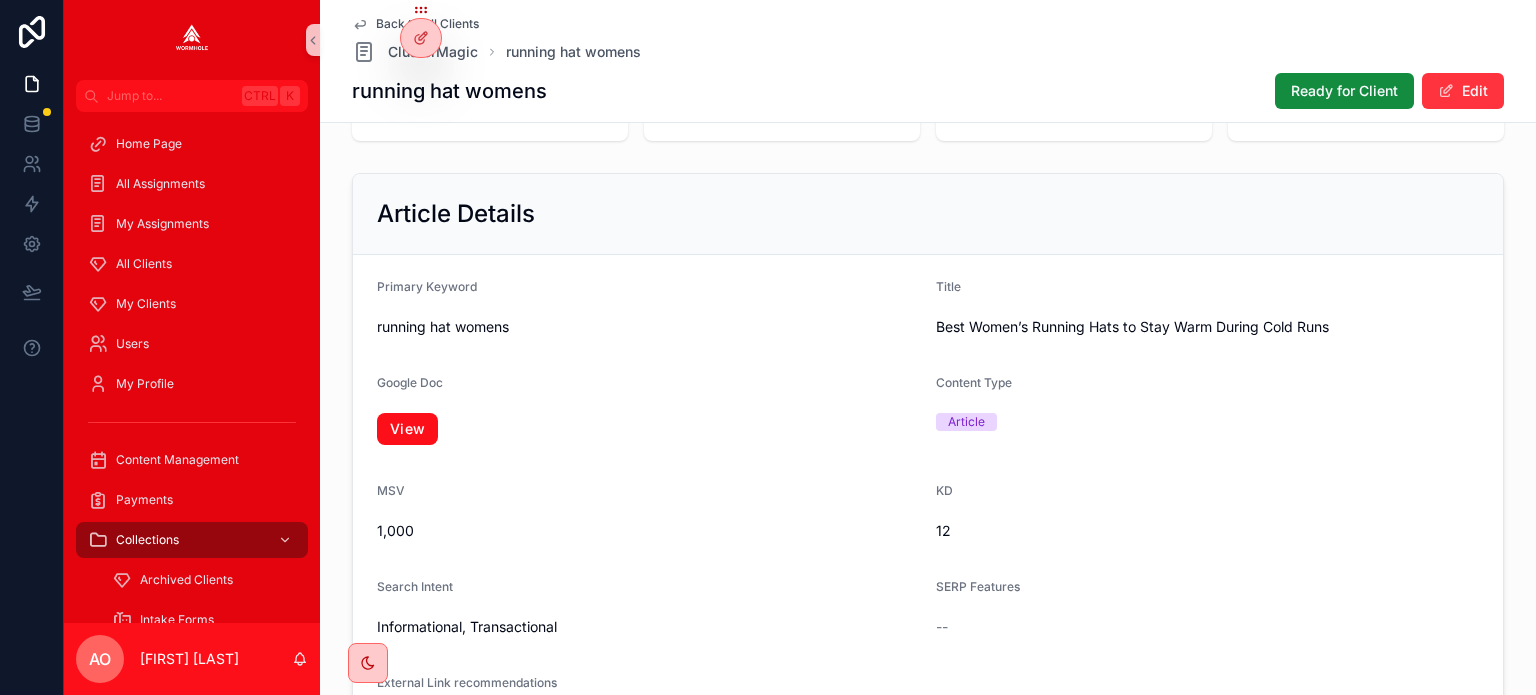 click on "View" at bounding box center [407, 429] 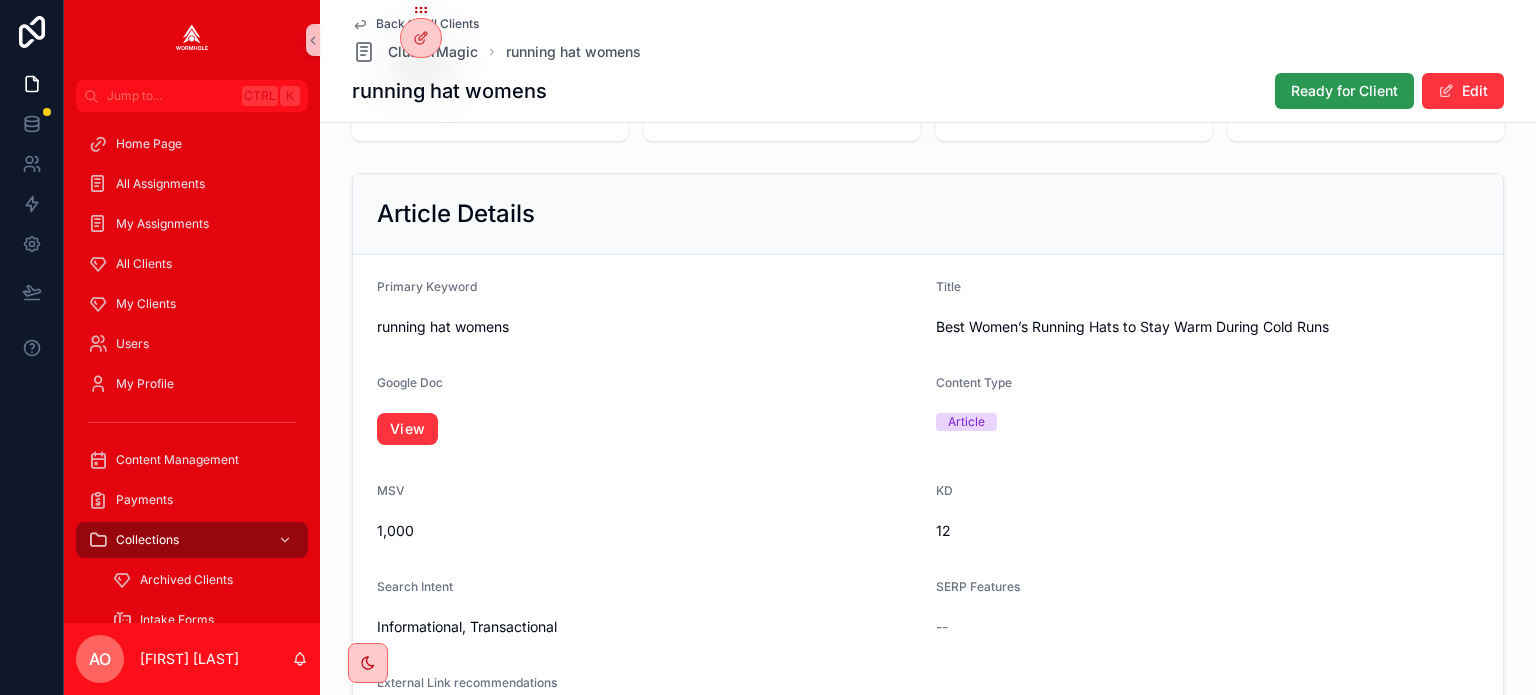 click on "Ready for Client" at bounding box center [1344, 91] 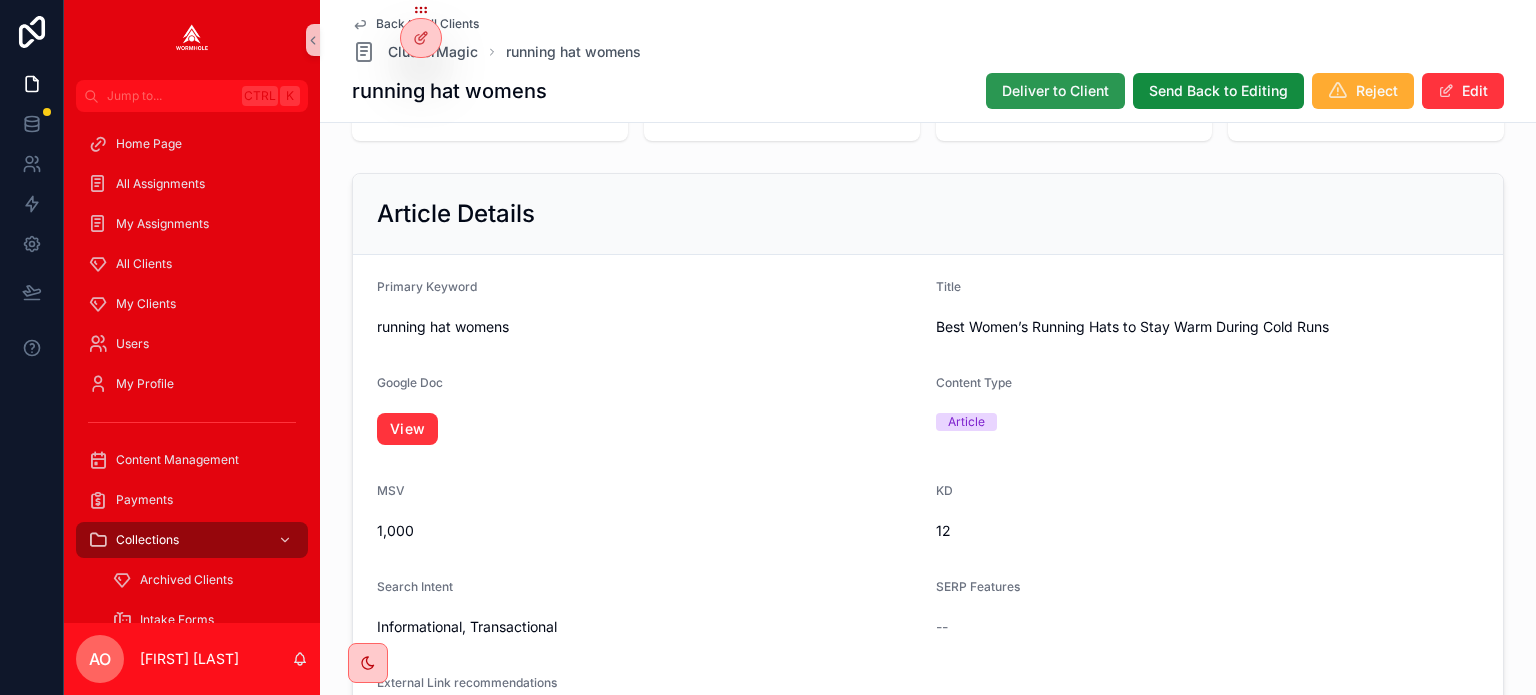 click on "Deliver to Client" at bounding box center (1055, 91) 